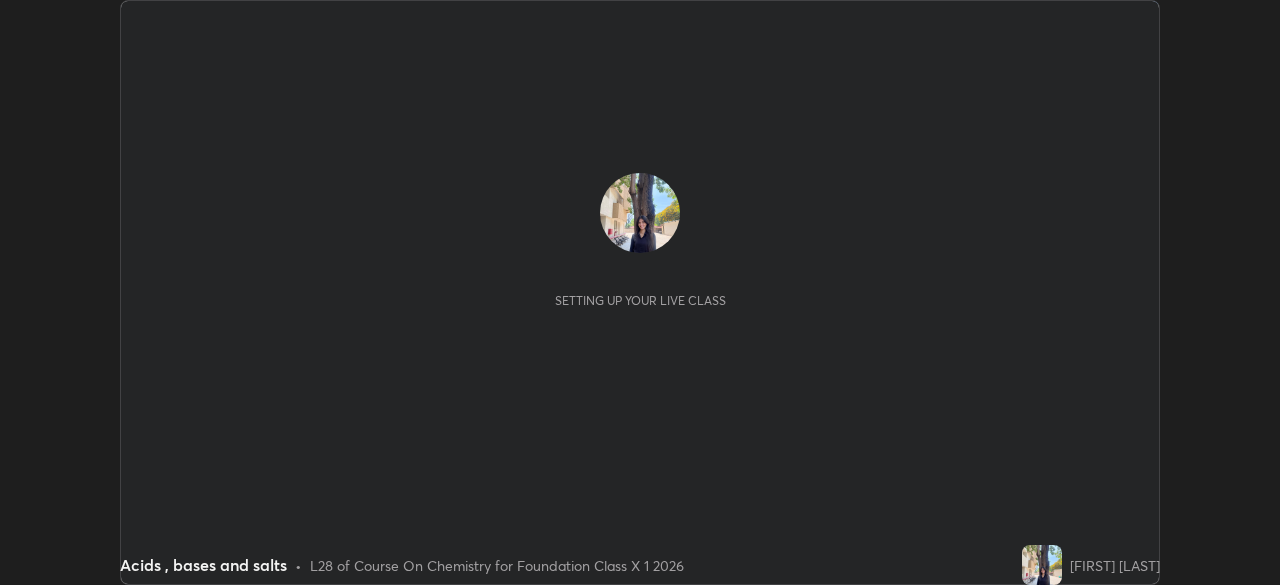 scroll, scrollTop: 0, scrollLeft: 0, axis: both 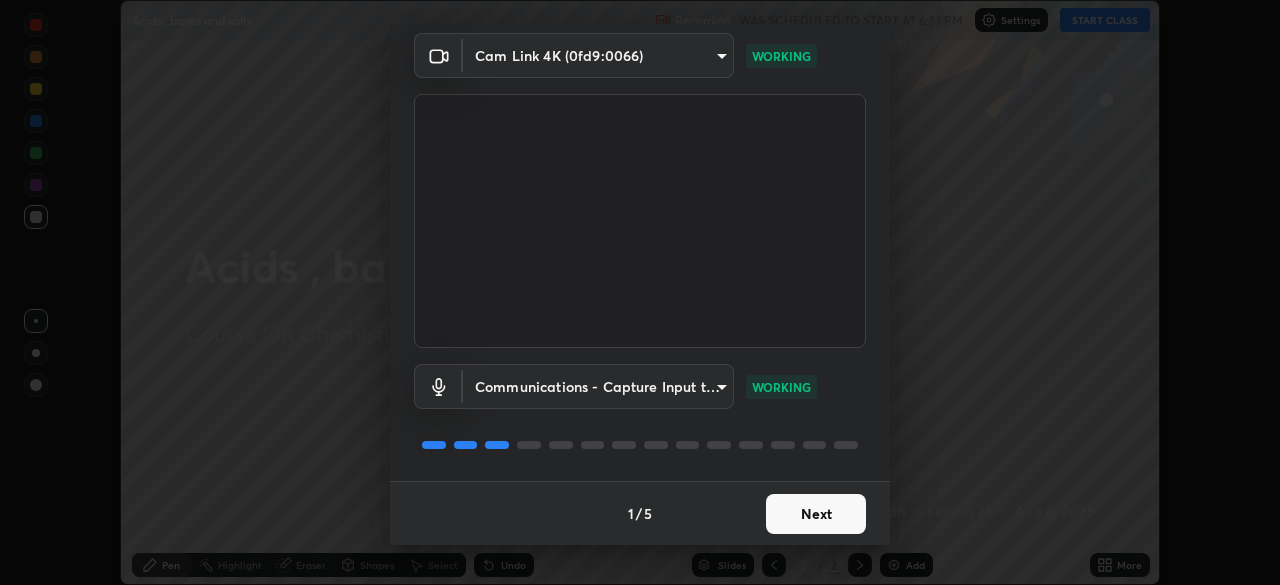 click on "Next" at bounding box center (816, 514) 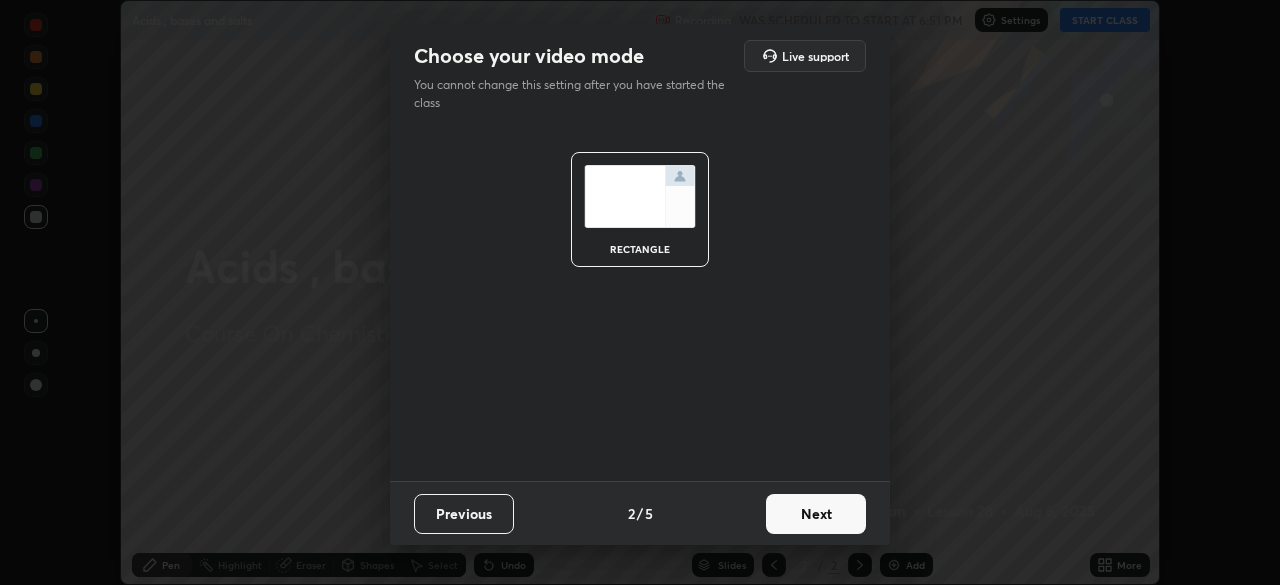 scroll, scrollTop: 0, scrollLeft: 0, axis: both 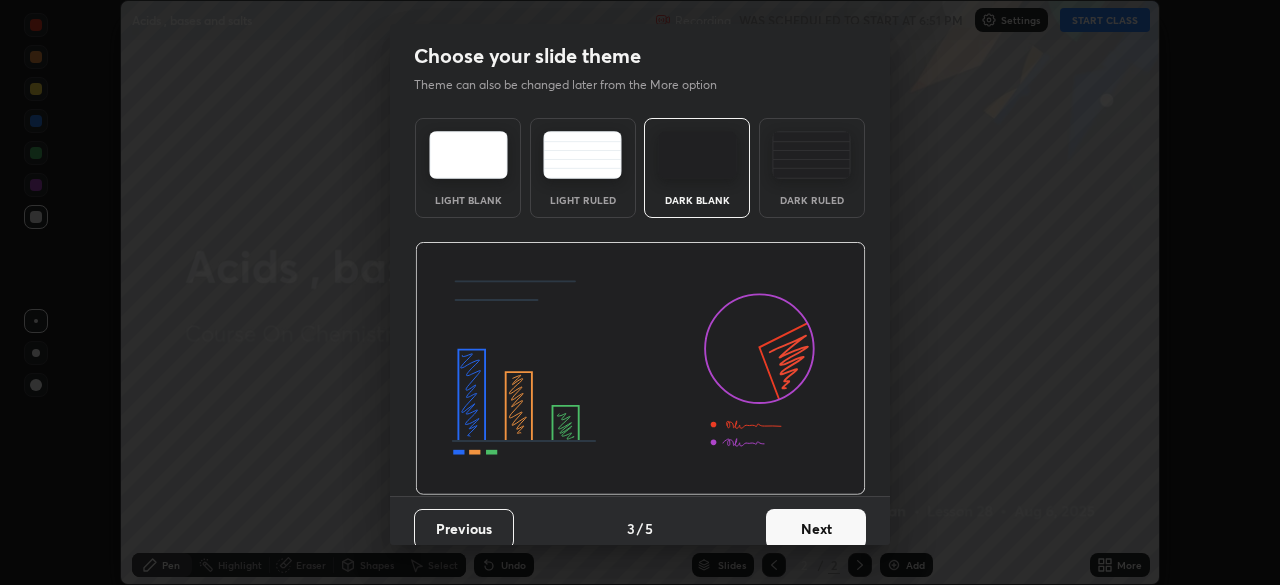 click on "Next" at bounding box center [816, 529] 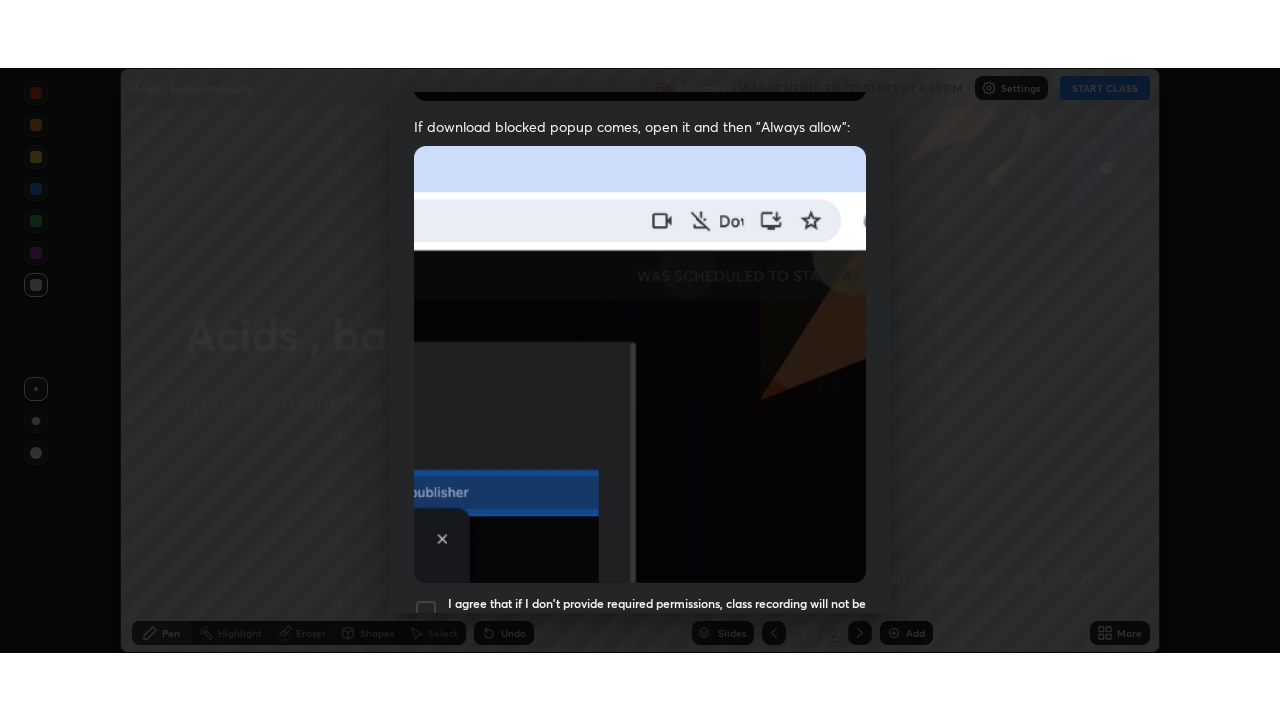 scroll, scrollTop: 479, scrollLeft: 0, axis: vertical 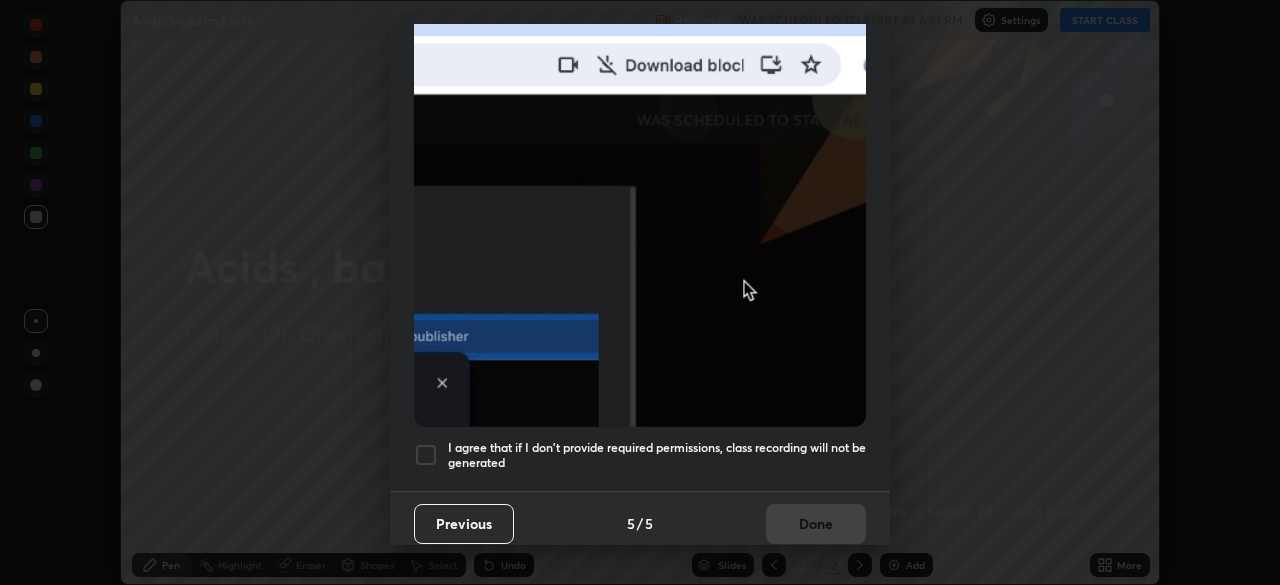 click at bounding box center [426, 455] 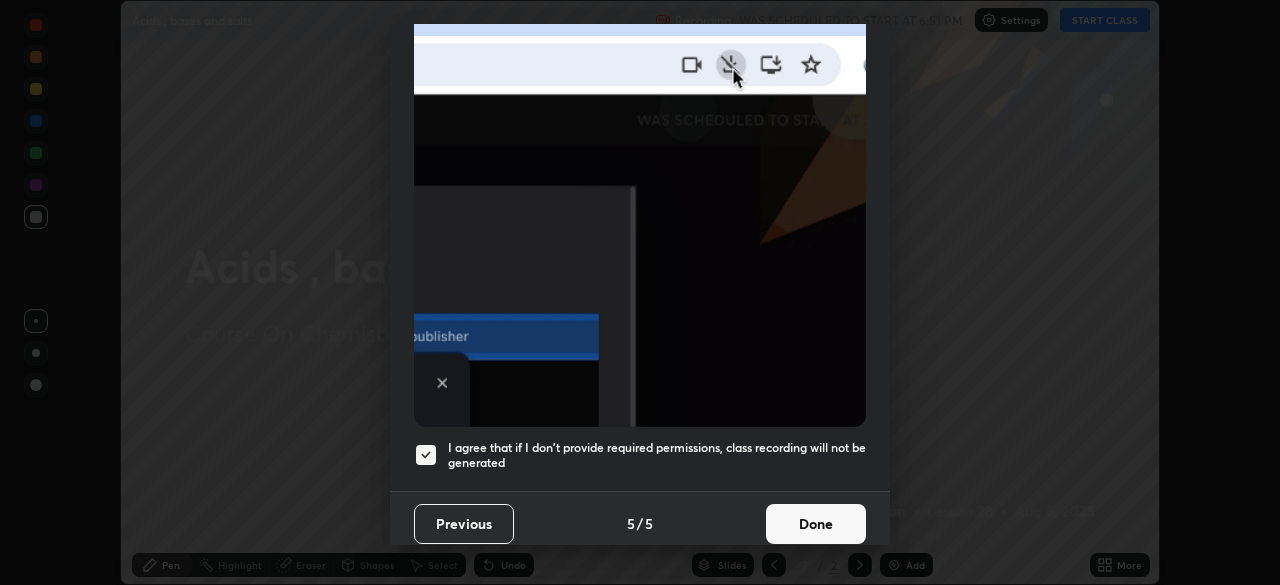 click on "Done" at bounding box center [816, 524] 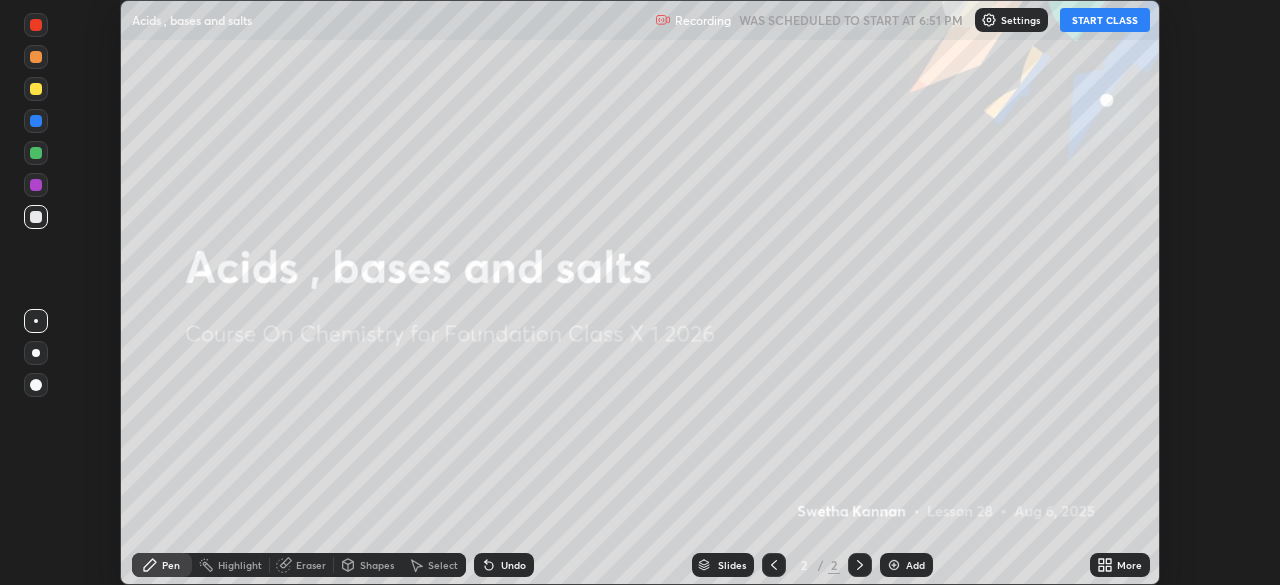 click on "START CLASS" at bounding box center [1105, 20] 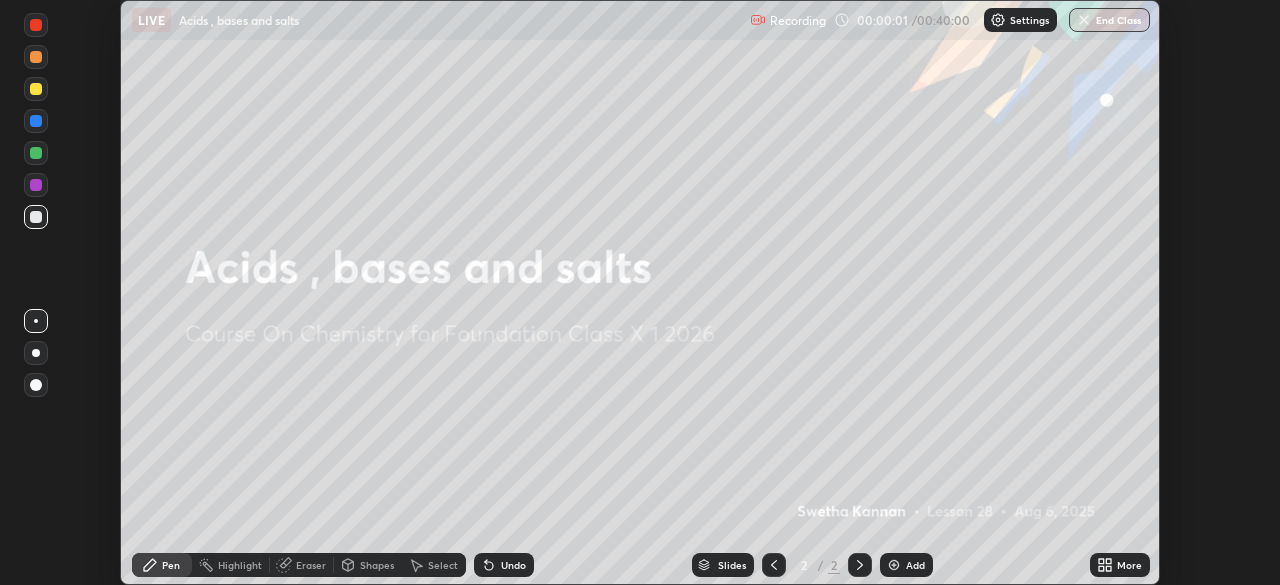 click 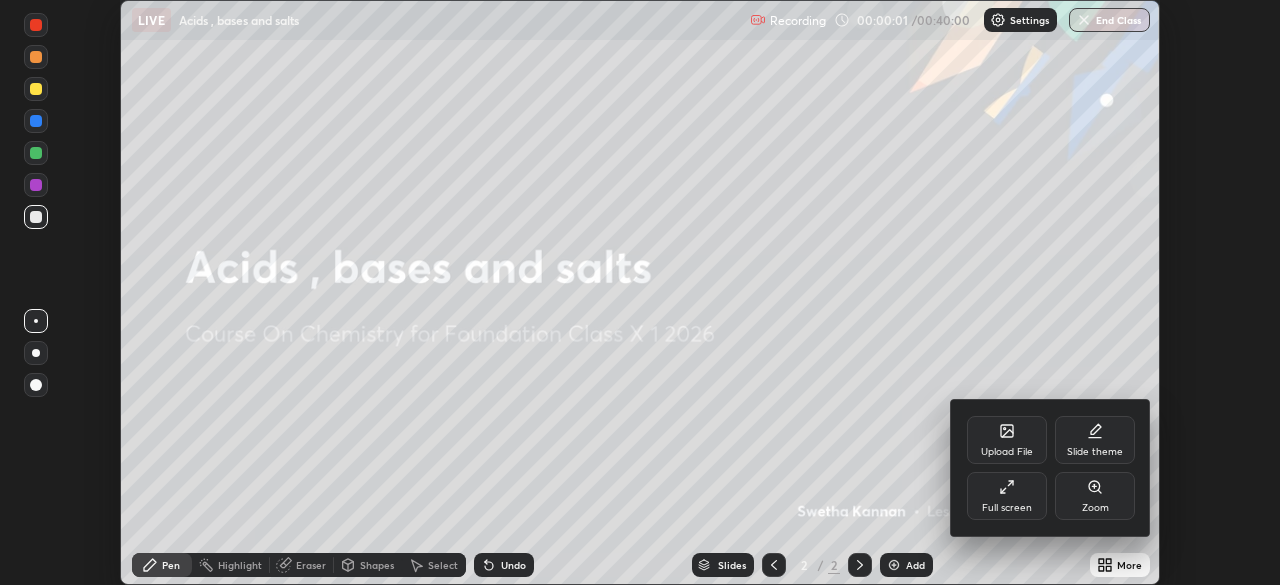 click on "Full screen" at bounding box center (1007, 496) 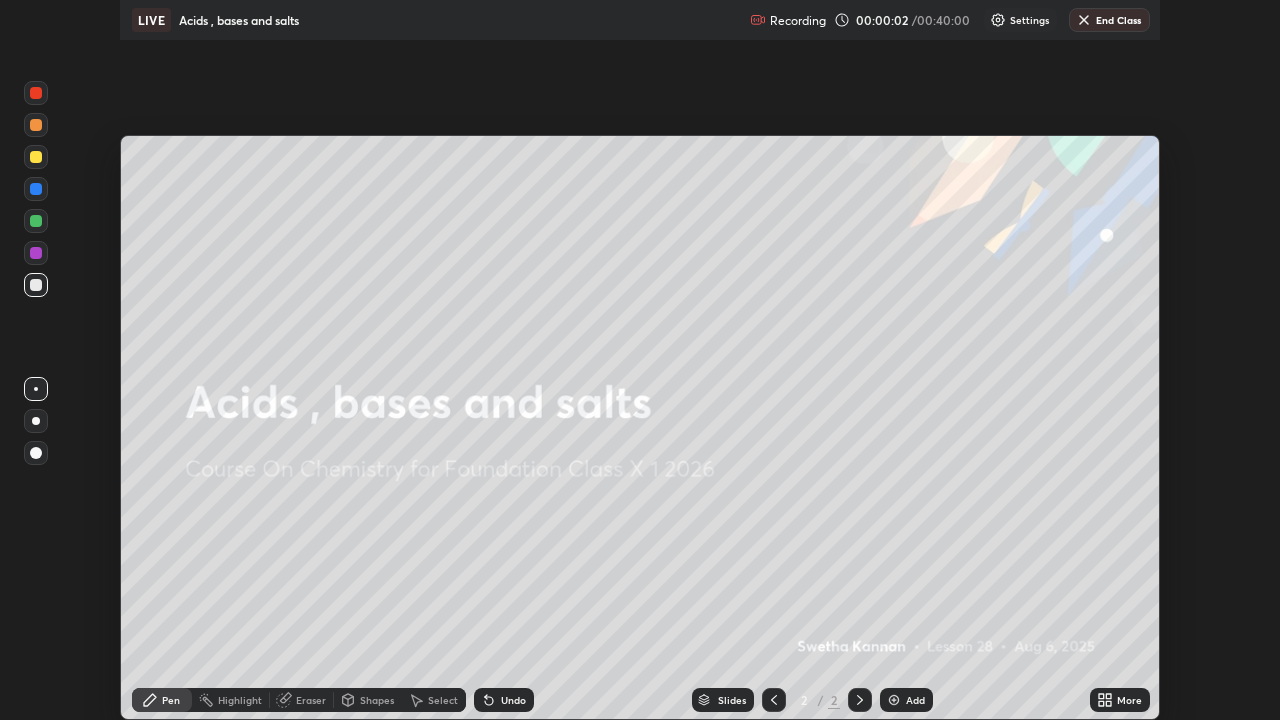 scroll, scrollTop: 99280, scrollLeft: 98720, axis: both 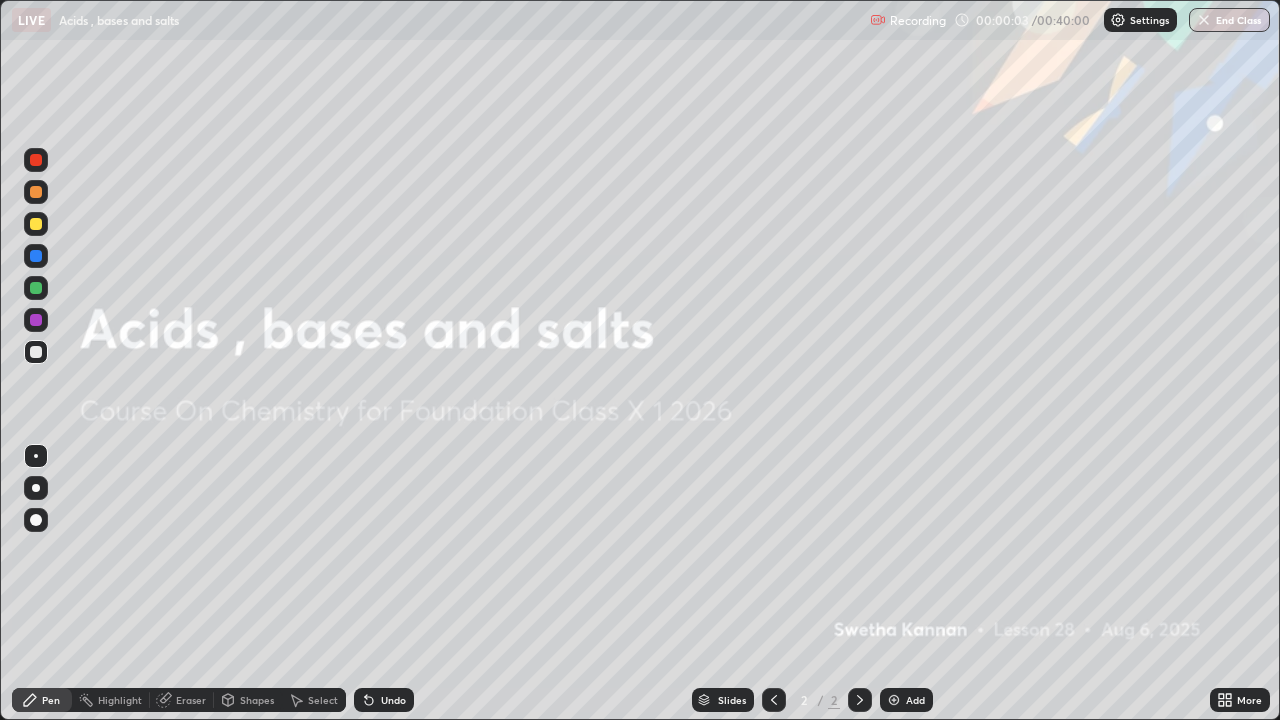 click on "Add" at bounding box center [906, 700] 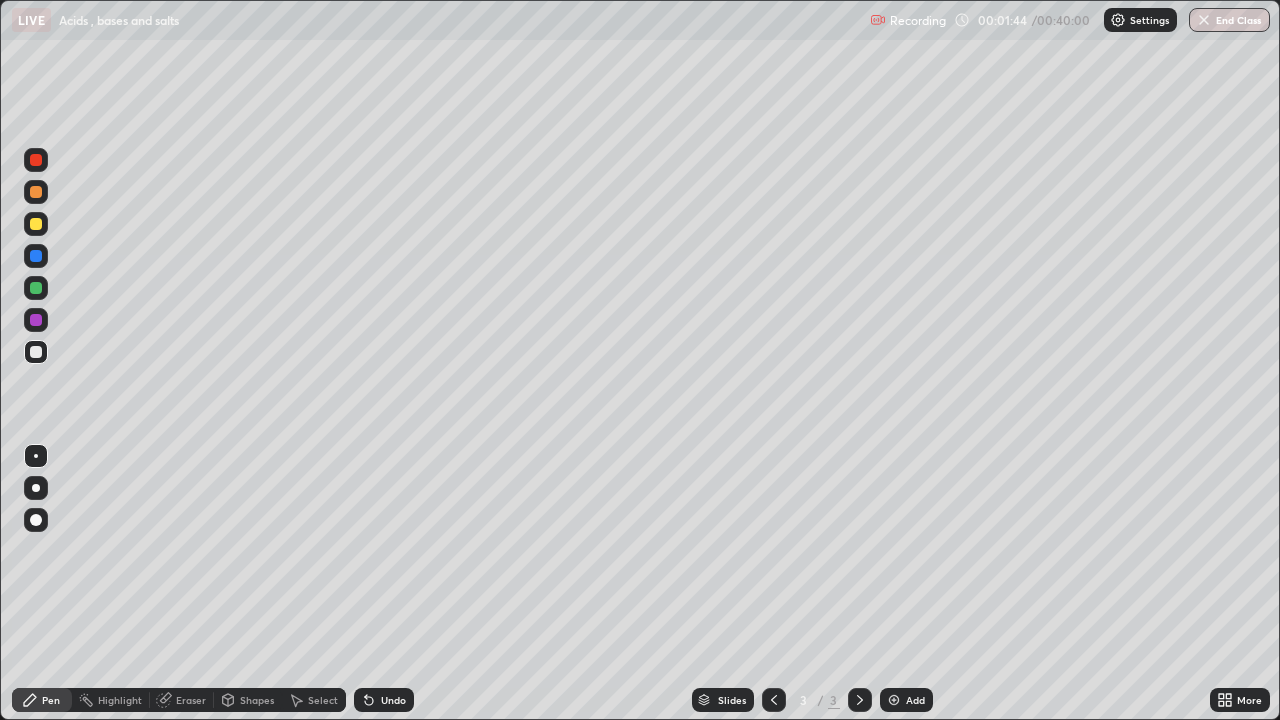 click at bounding box center [36, 288] 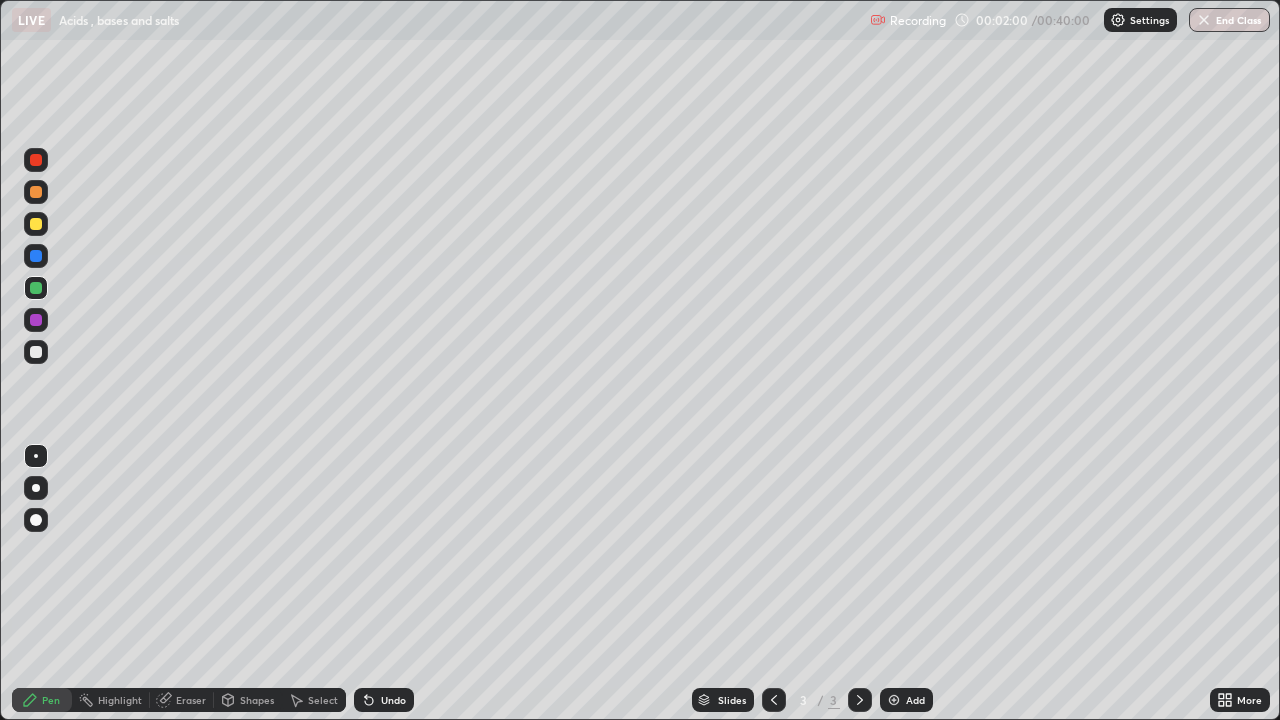 click at bounding box center (36, 256) 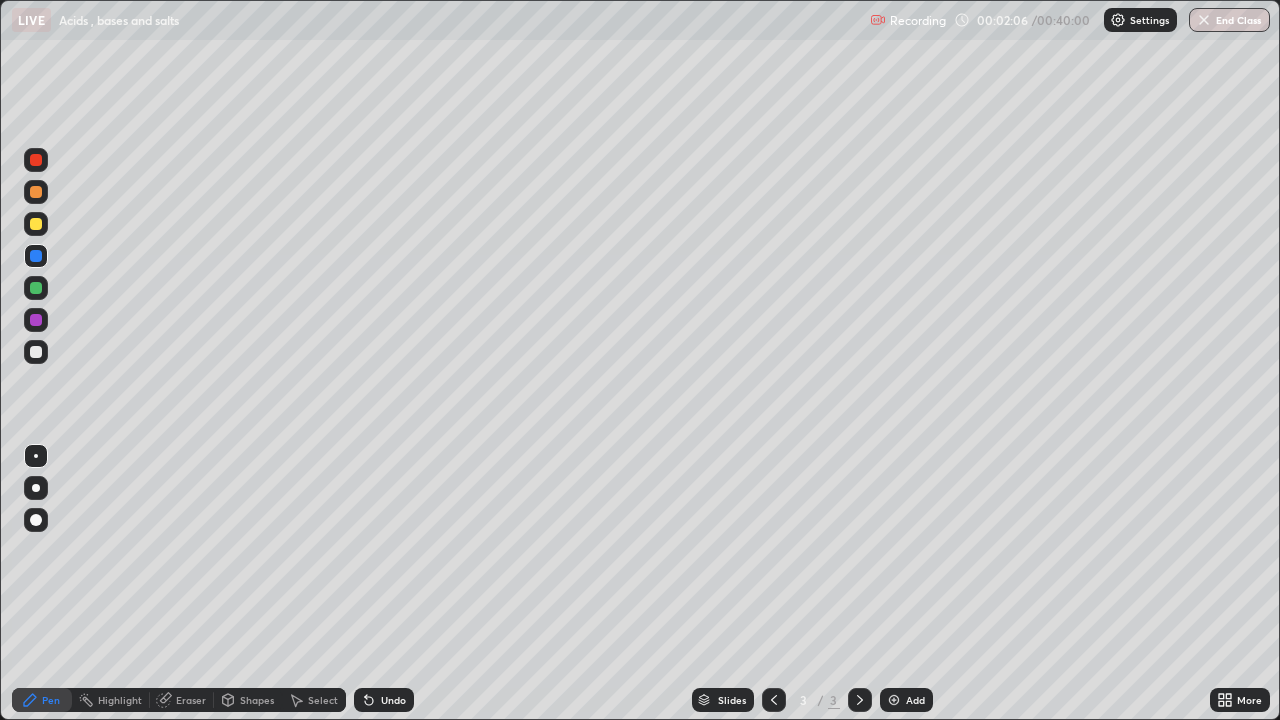 click at bounding box center [36, 224] 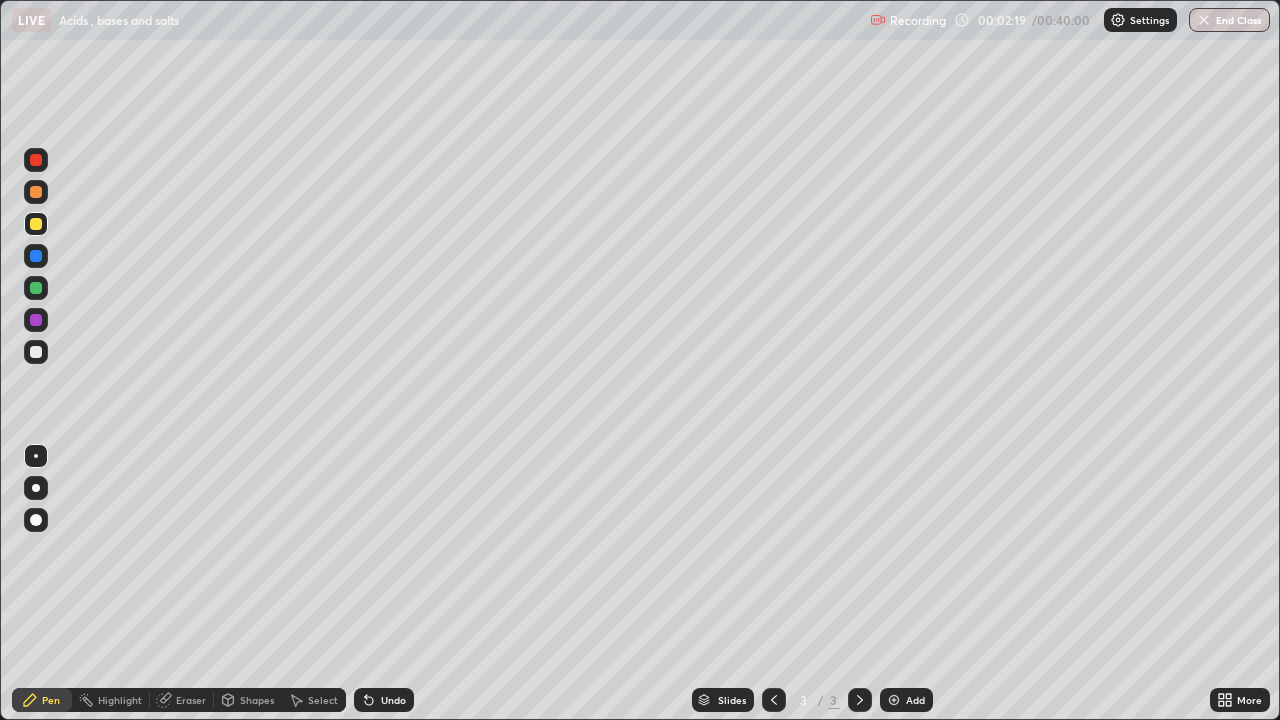 click at bounding box center [36, 320] 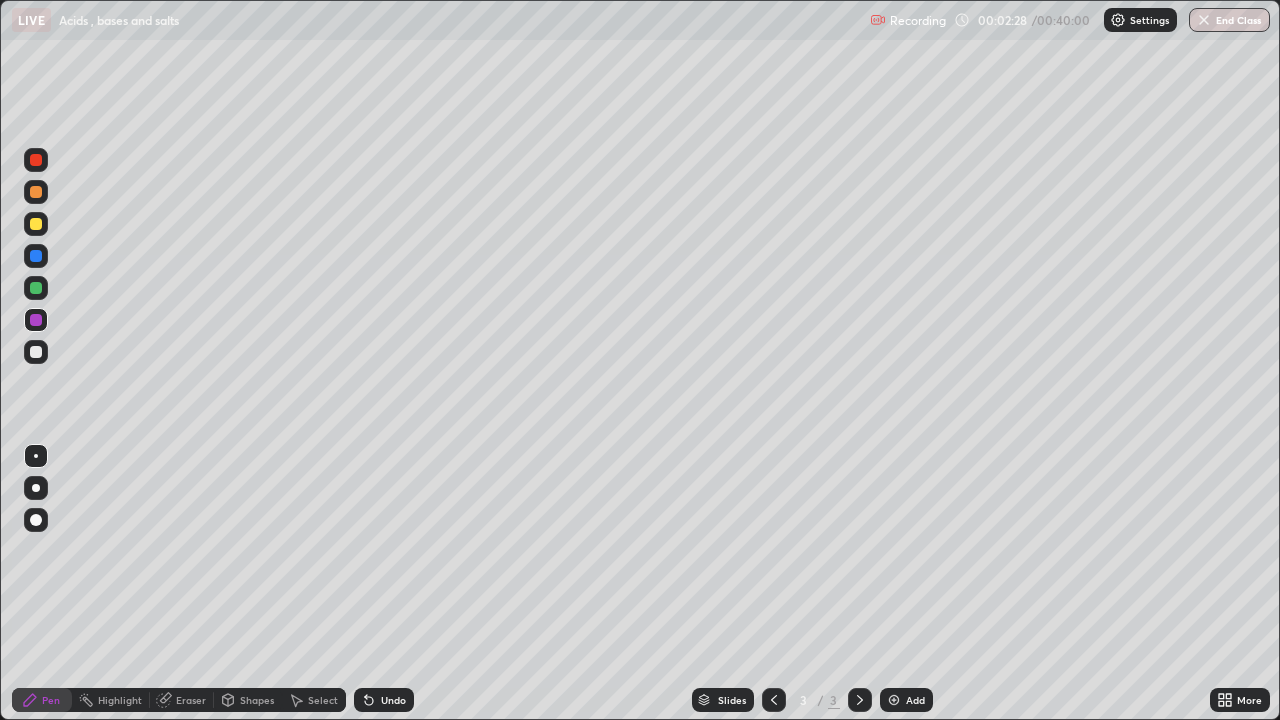 click at bounding box center [36, 288] 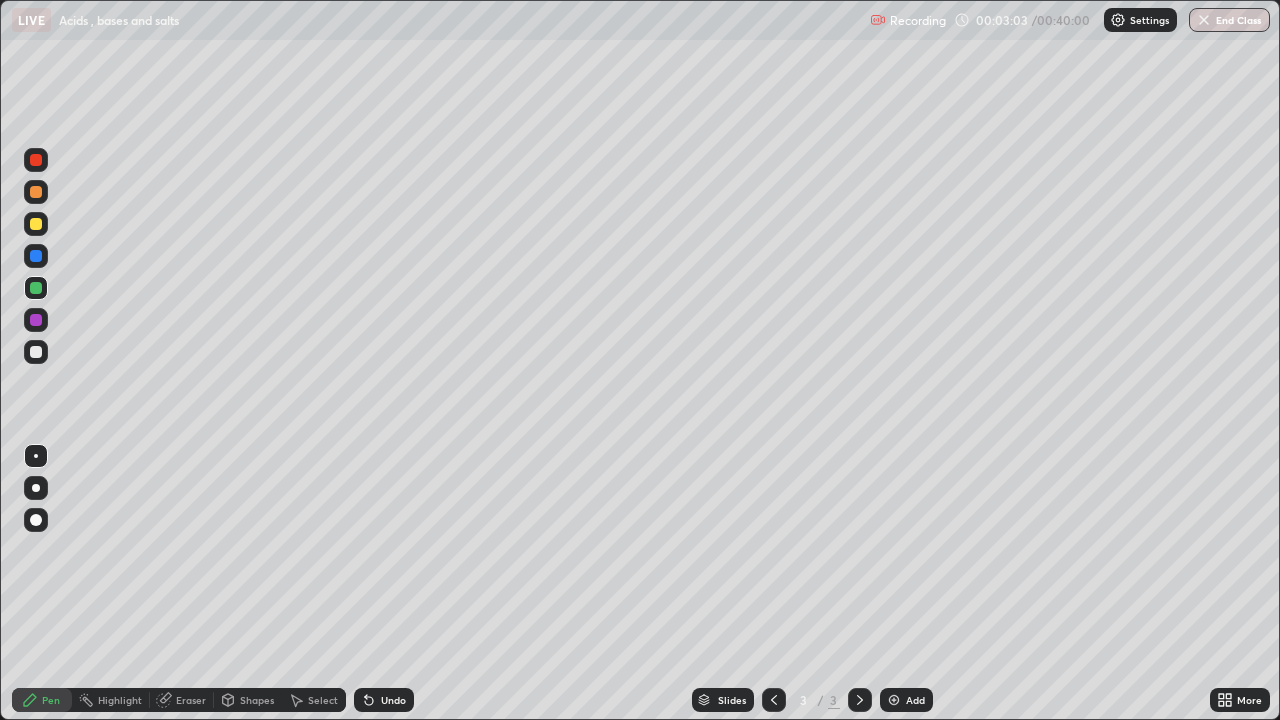 click at bounding box center [36, 160] 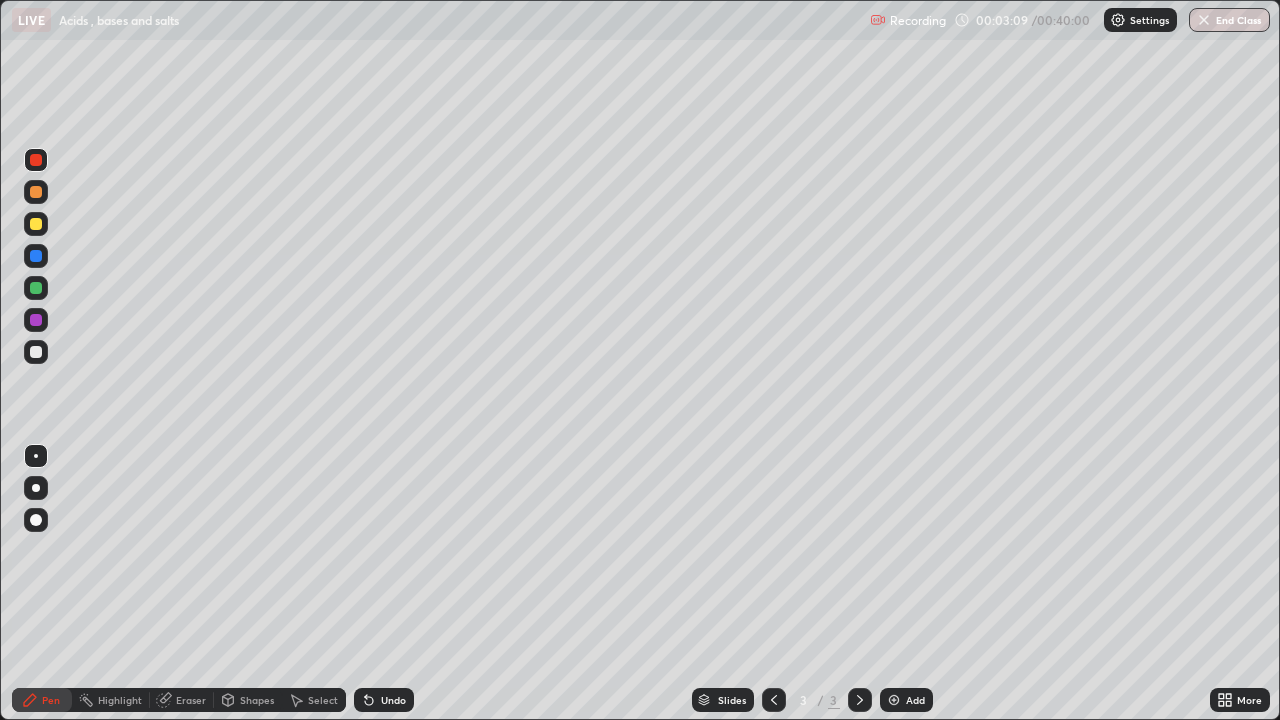 click at bounding box center (36, 256) 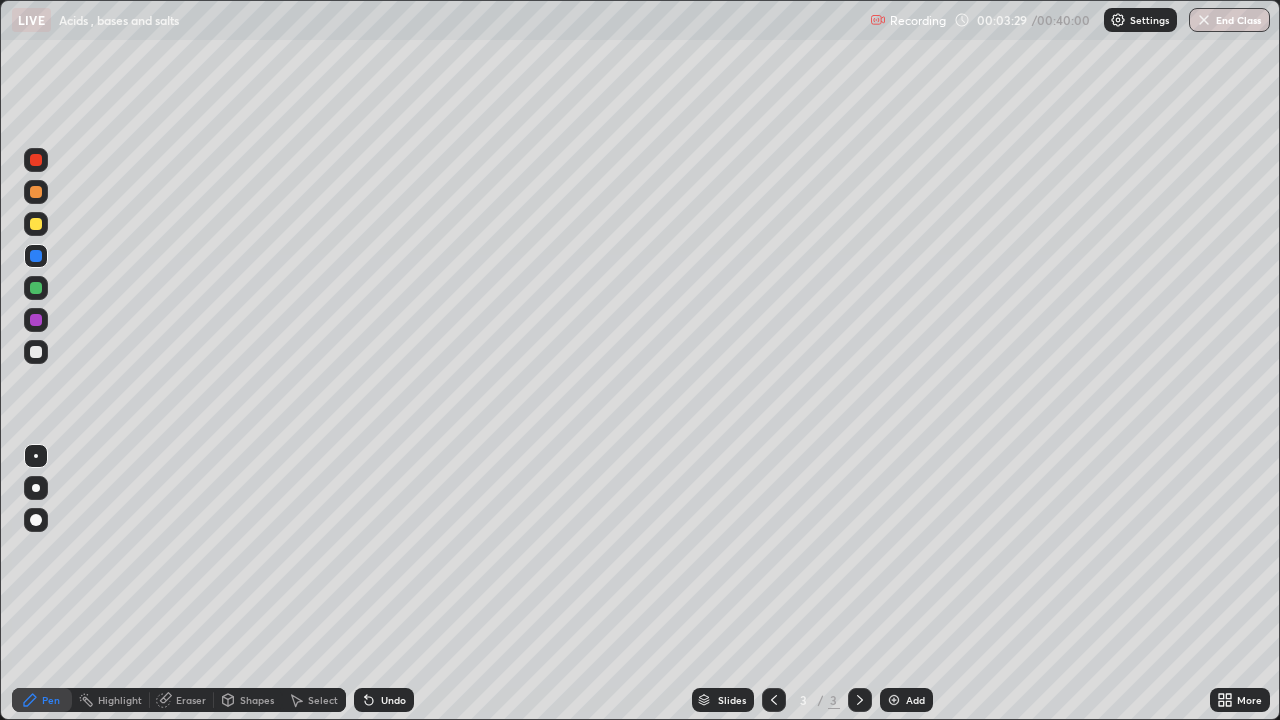 click at bounding box center [36, 288] 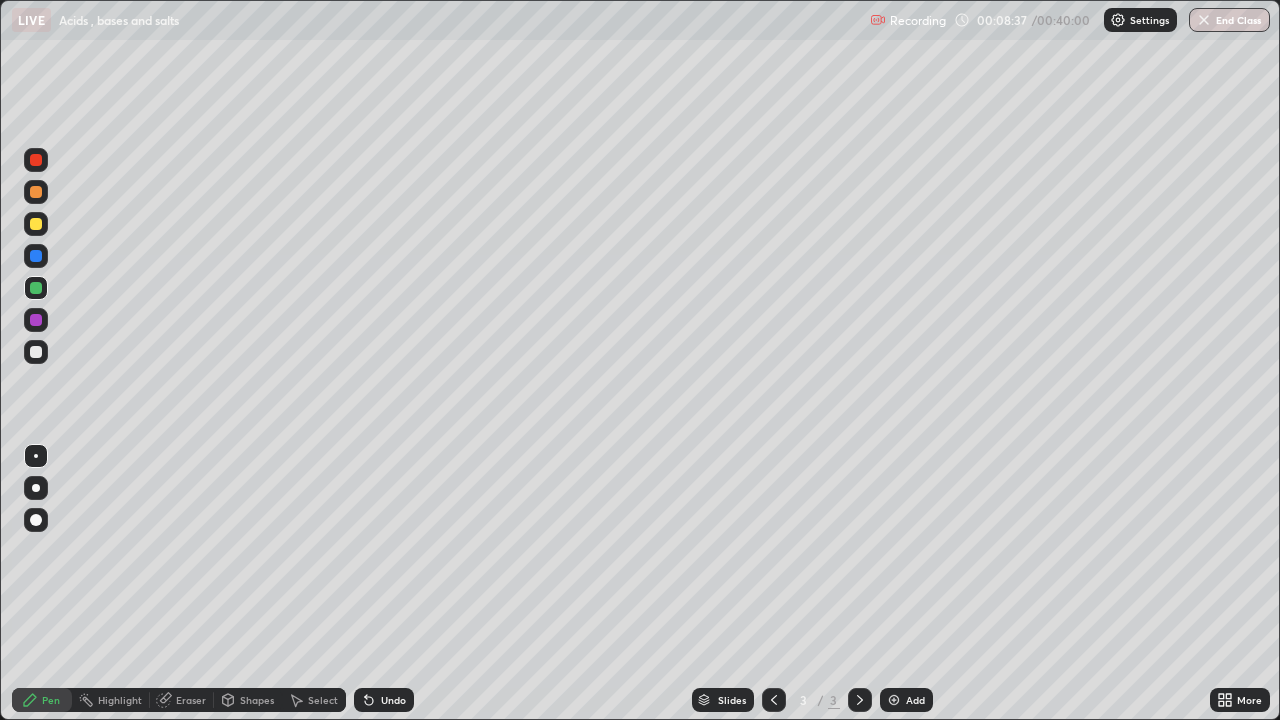 click on "Undo" at bounding box center [384, 700] 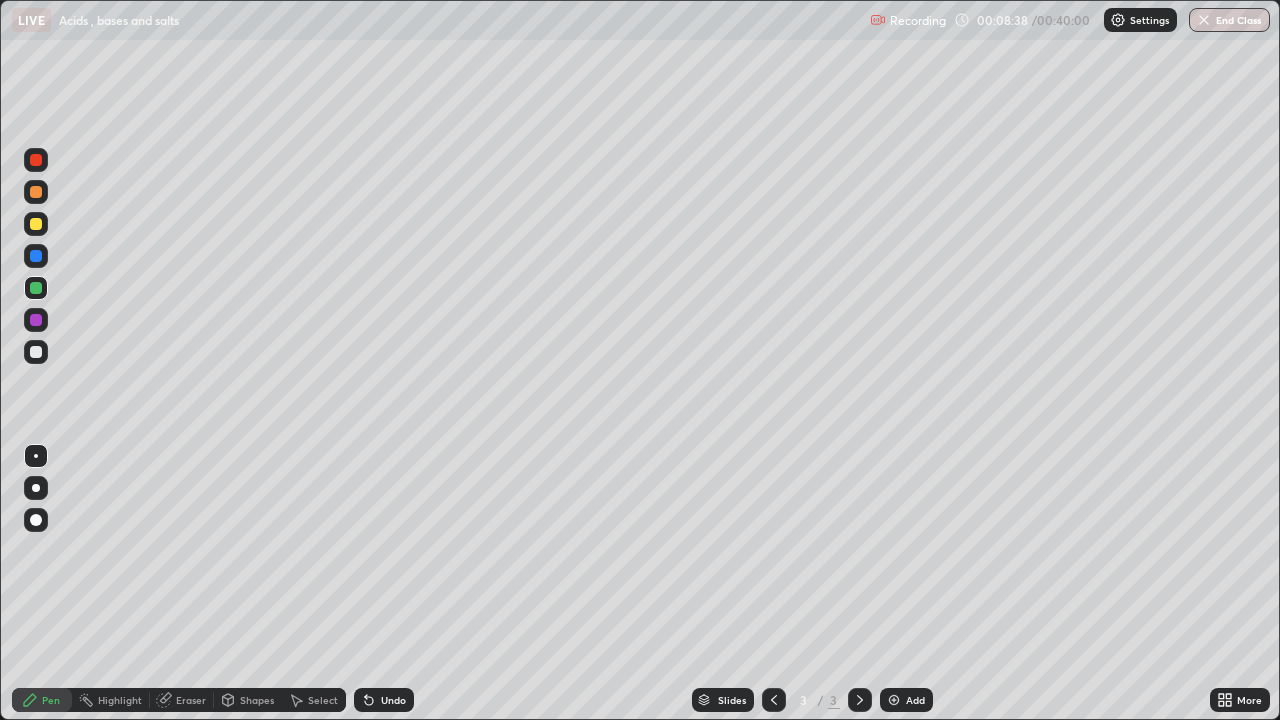 click on "Undo" at bounding box center (384, 700) 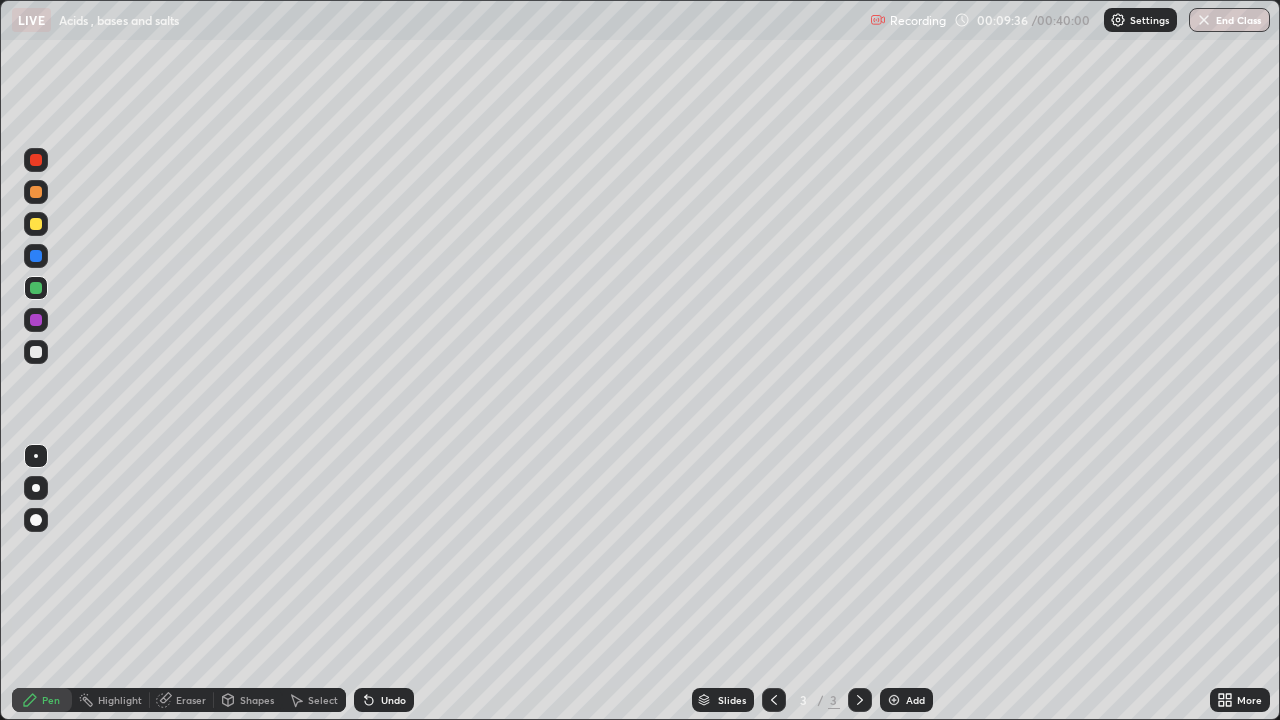 click at bounding box center [36, 352] 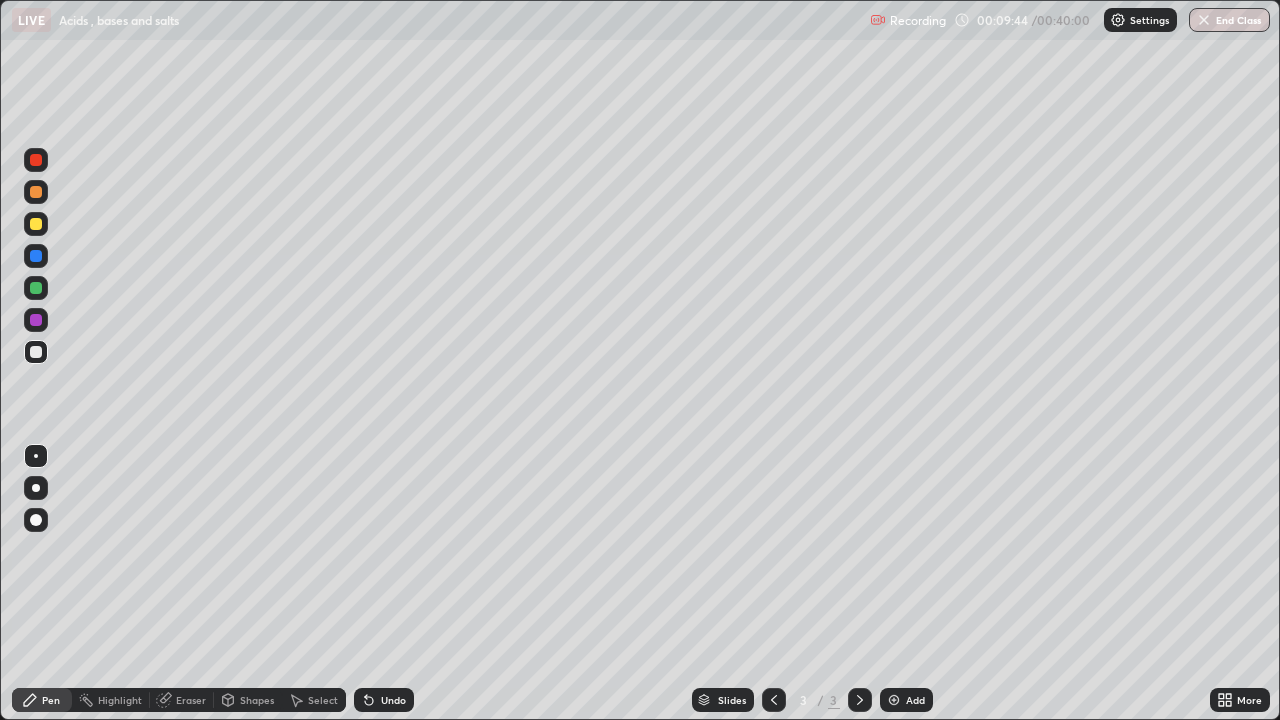 click on "Add" at bounding box center (906, 700) 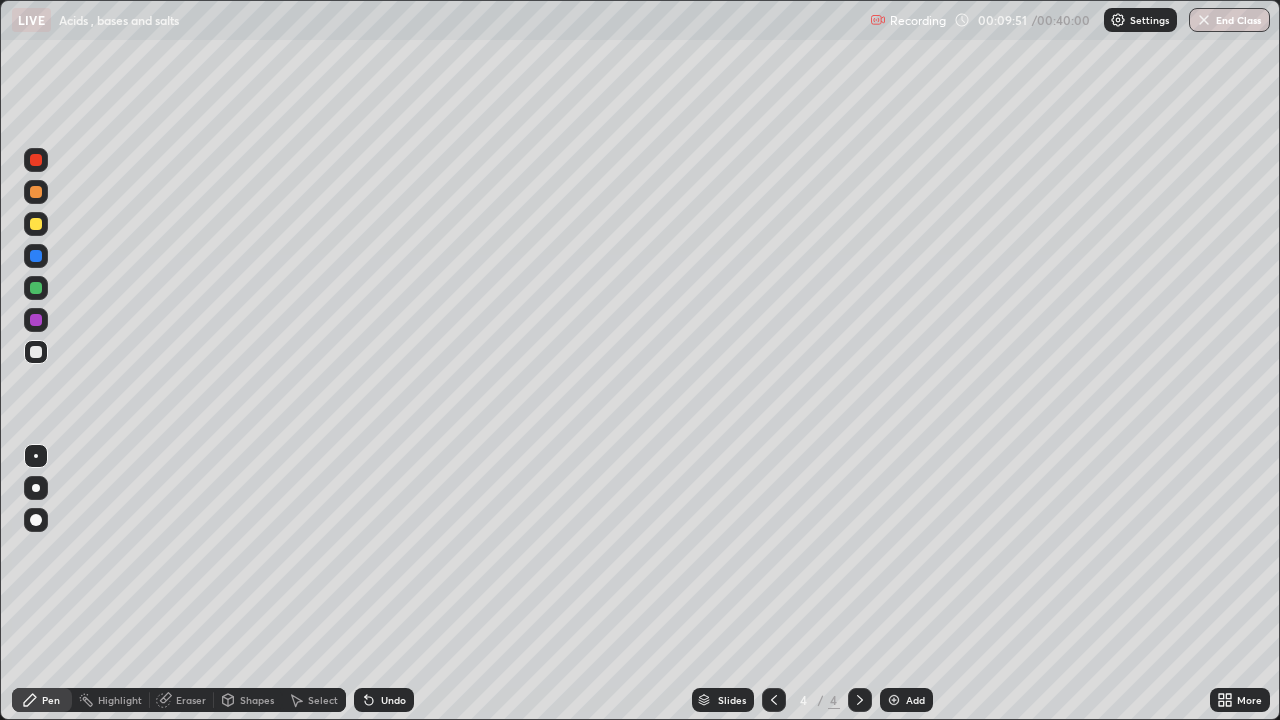 click at bounding box center [36, 224] 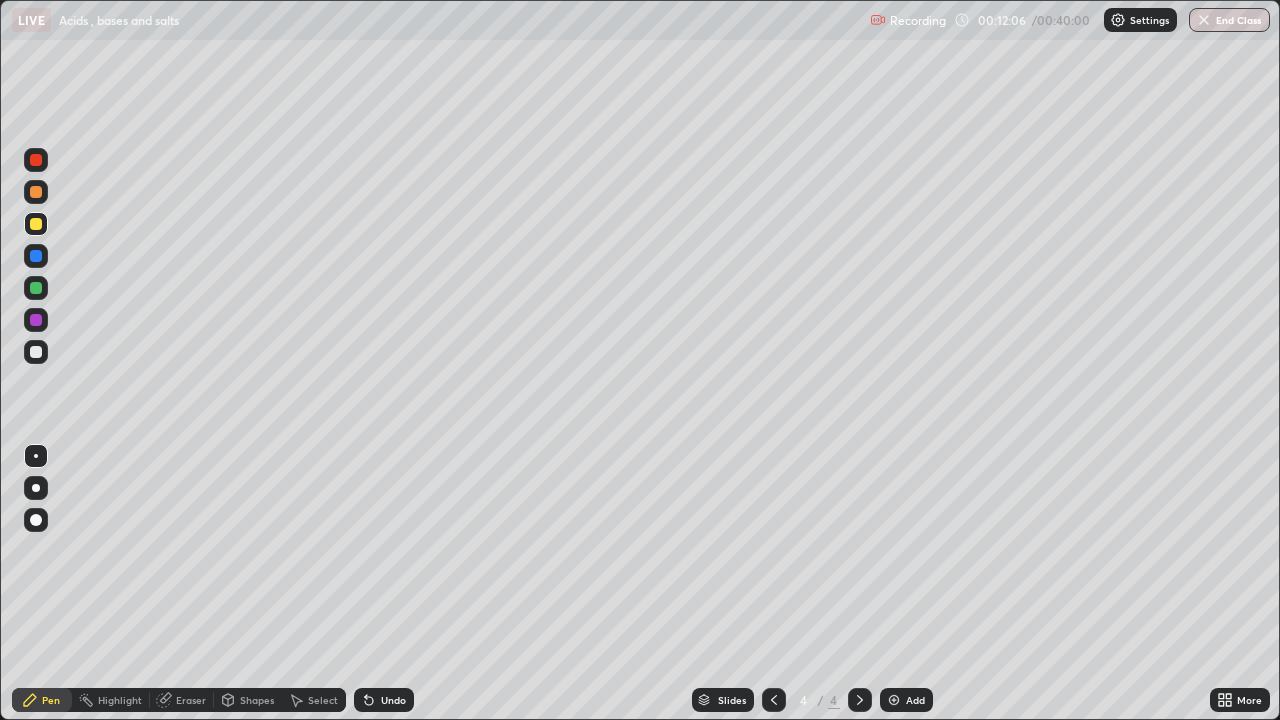 click at bounding box center [36, 352] 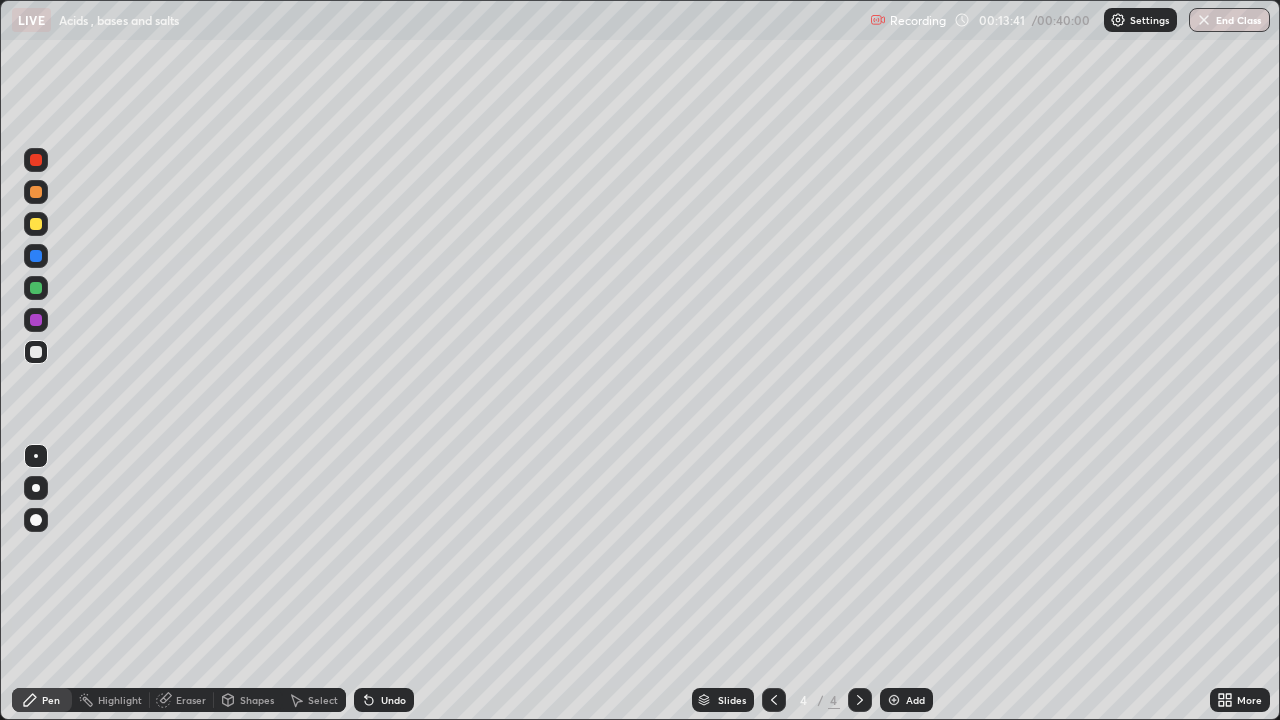 click at bounding box center [36, 320] 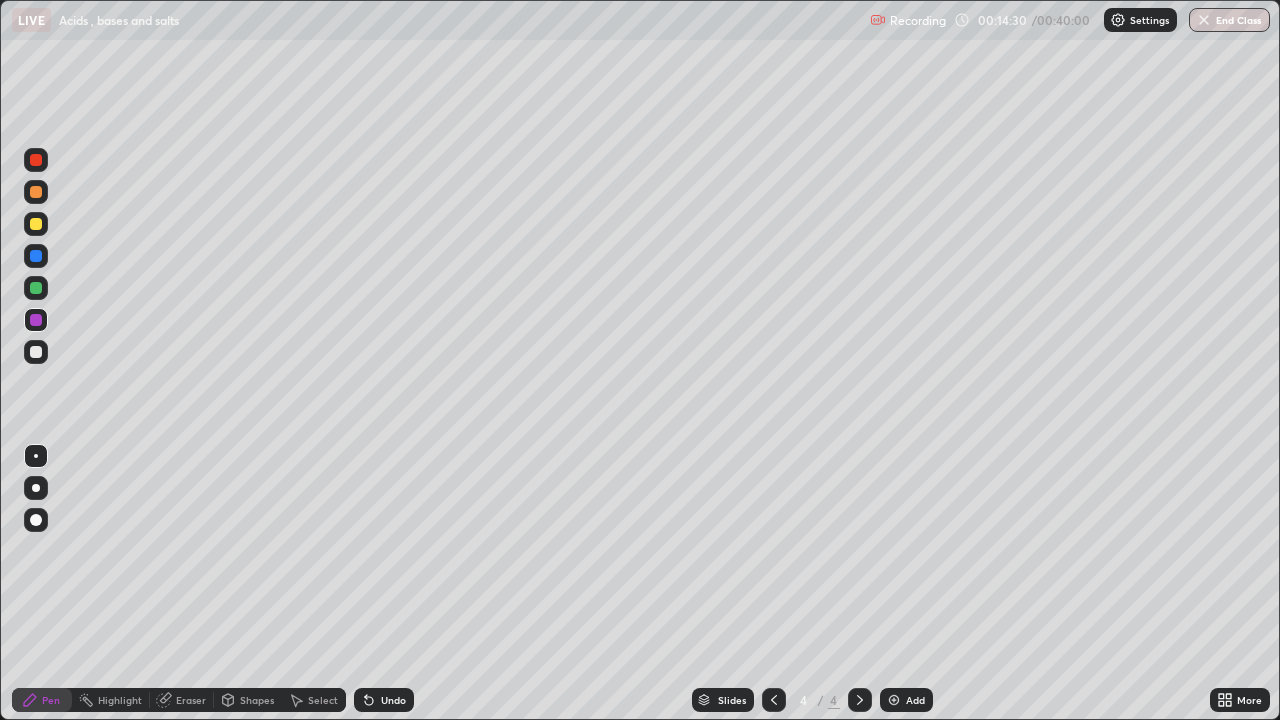 click at bounding box center (894, 700) 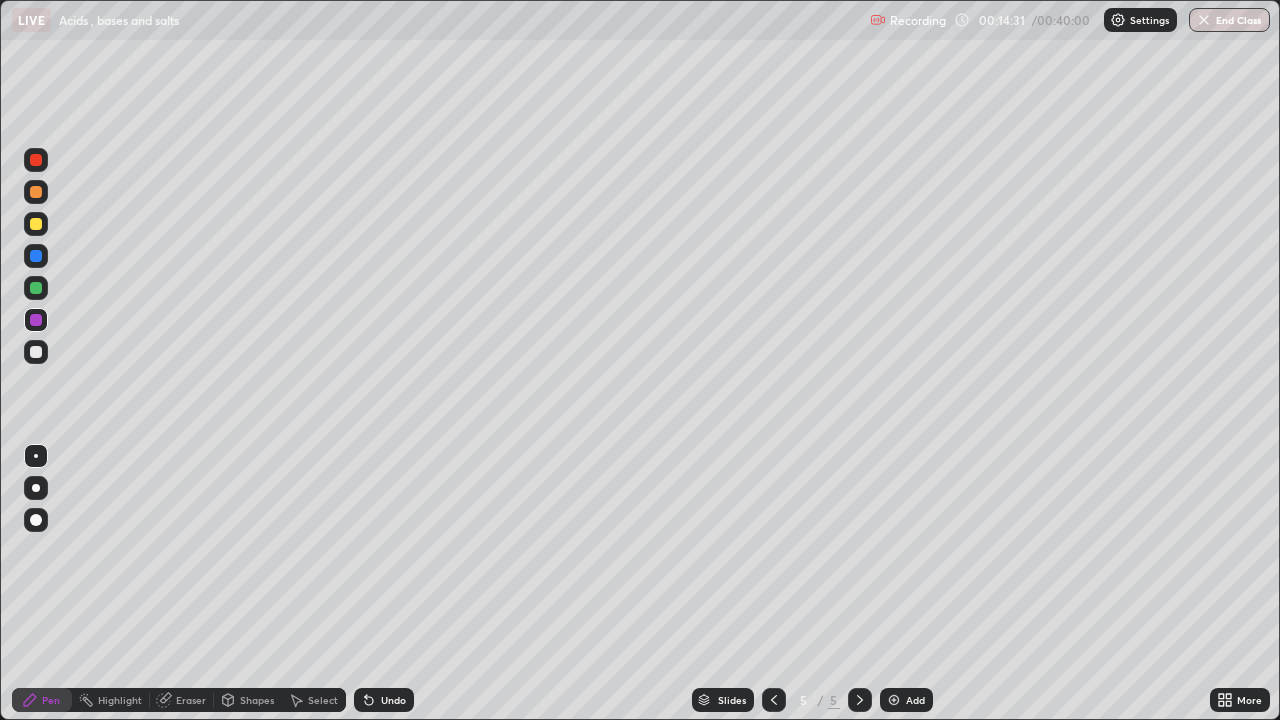 click at bounding box center (36, 256) 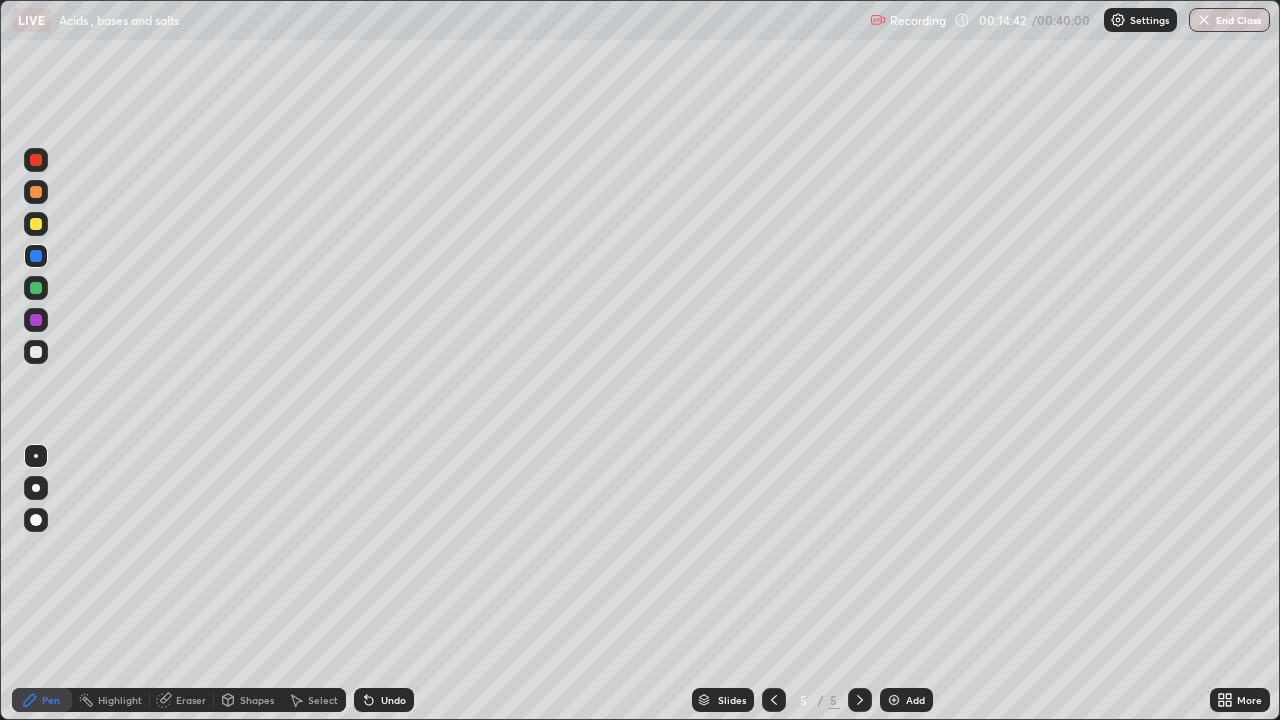 click at bounding box center [36, 224] 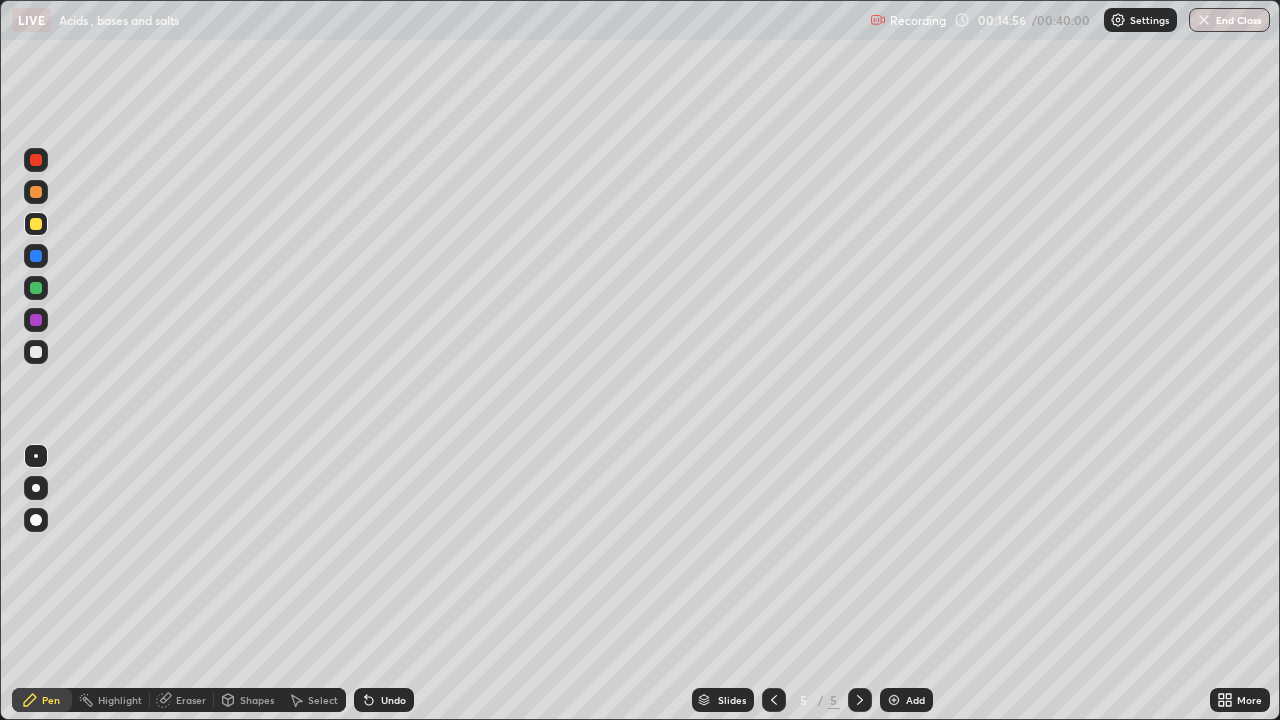 click at bounding box center [36, 160] 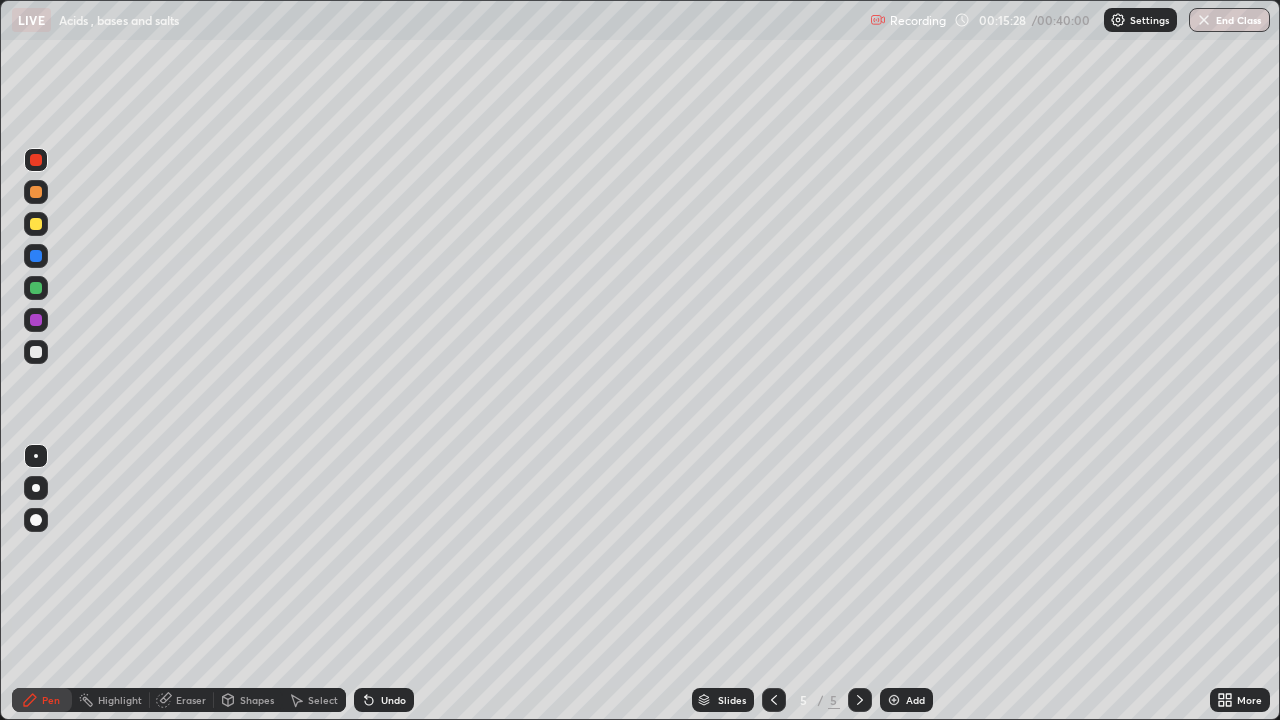 click at bounding box center (36, 320) 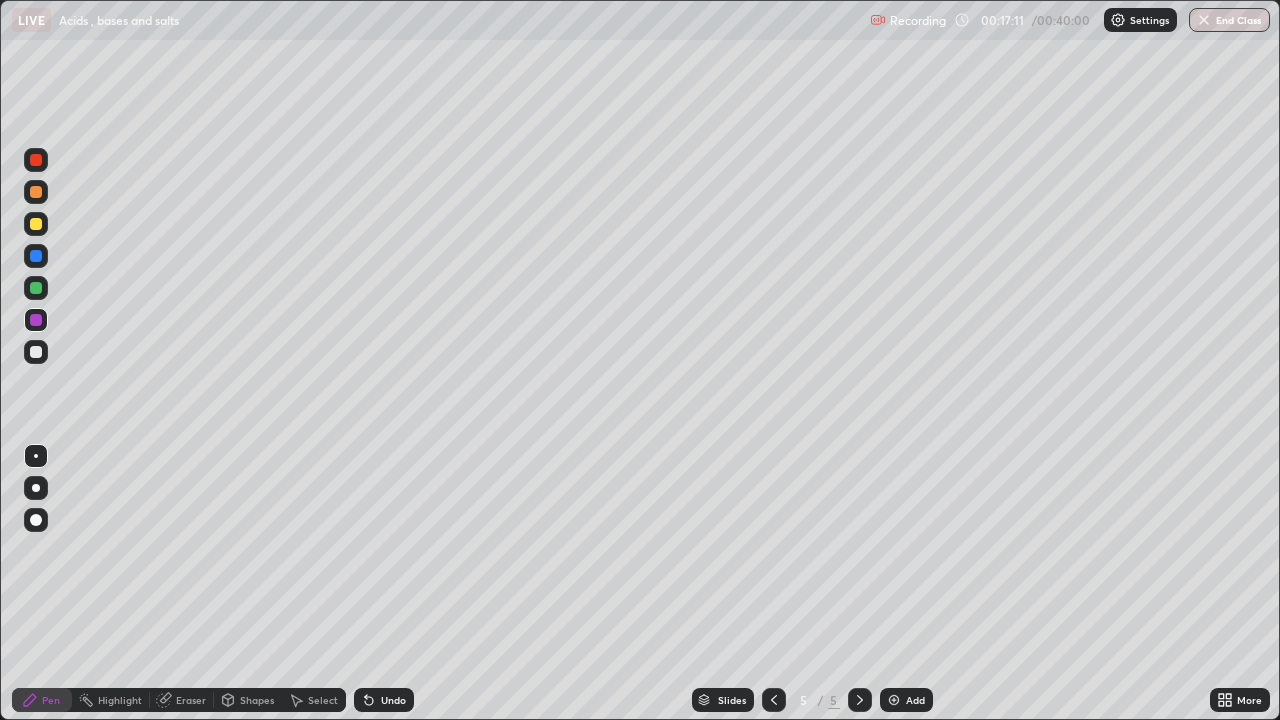 click at bounding box center (36, 320) 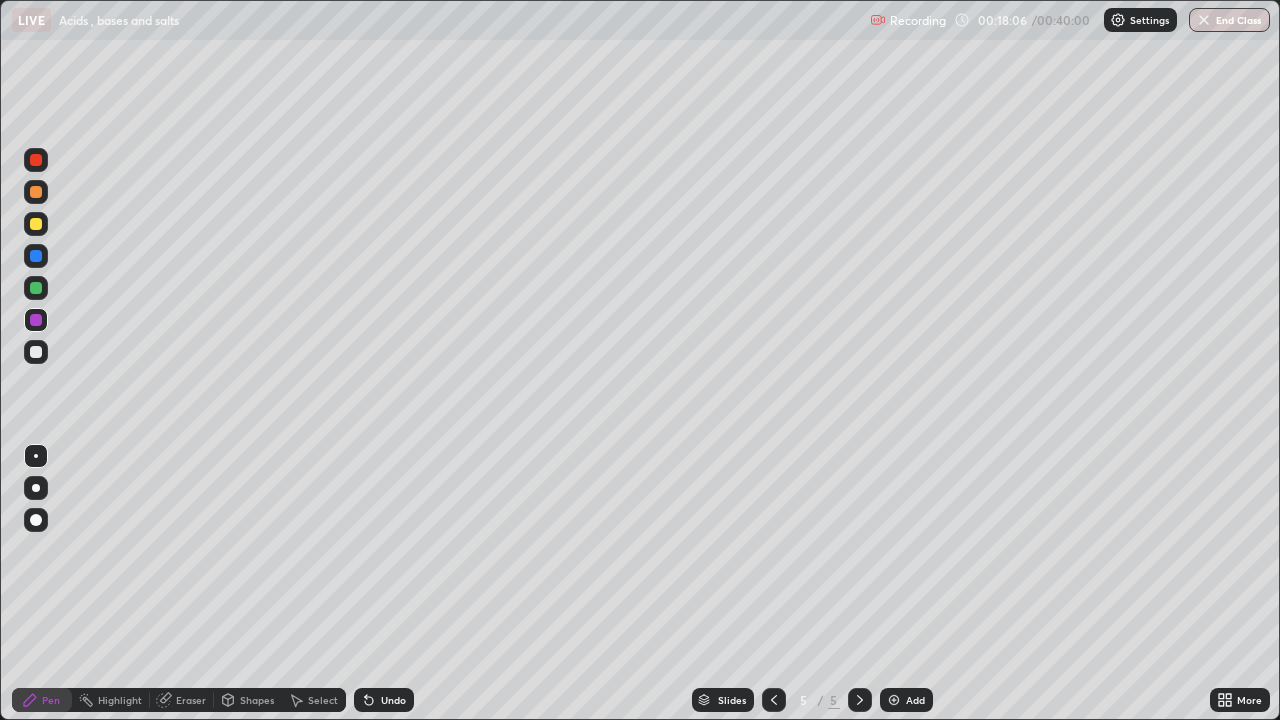 click at bounding box center [36, 288] 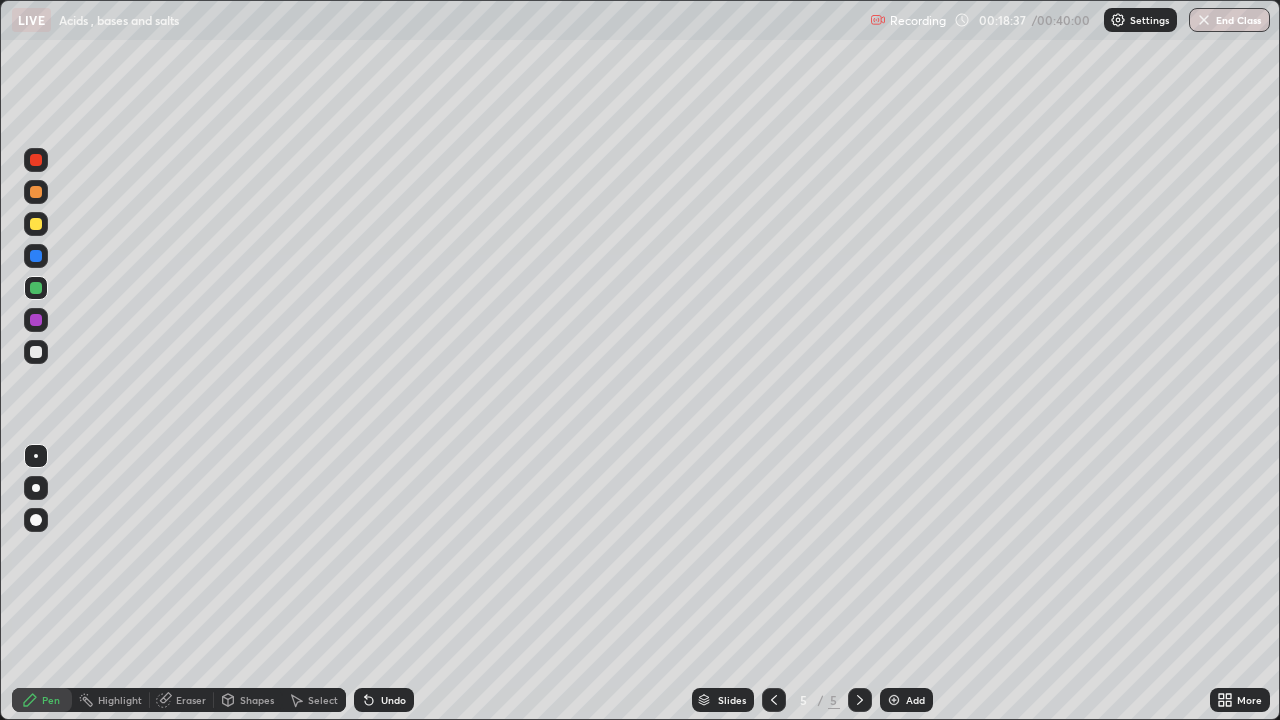 click at bounding box center (36, 224) 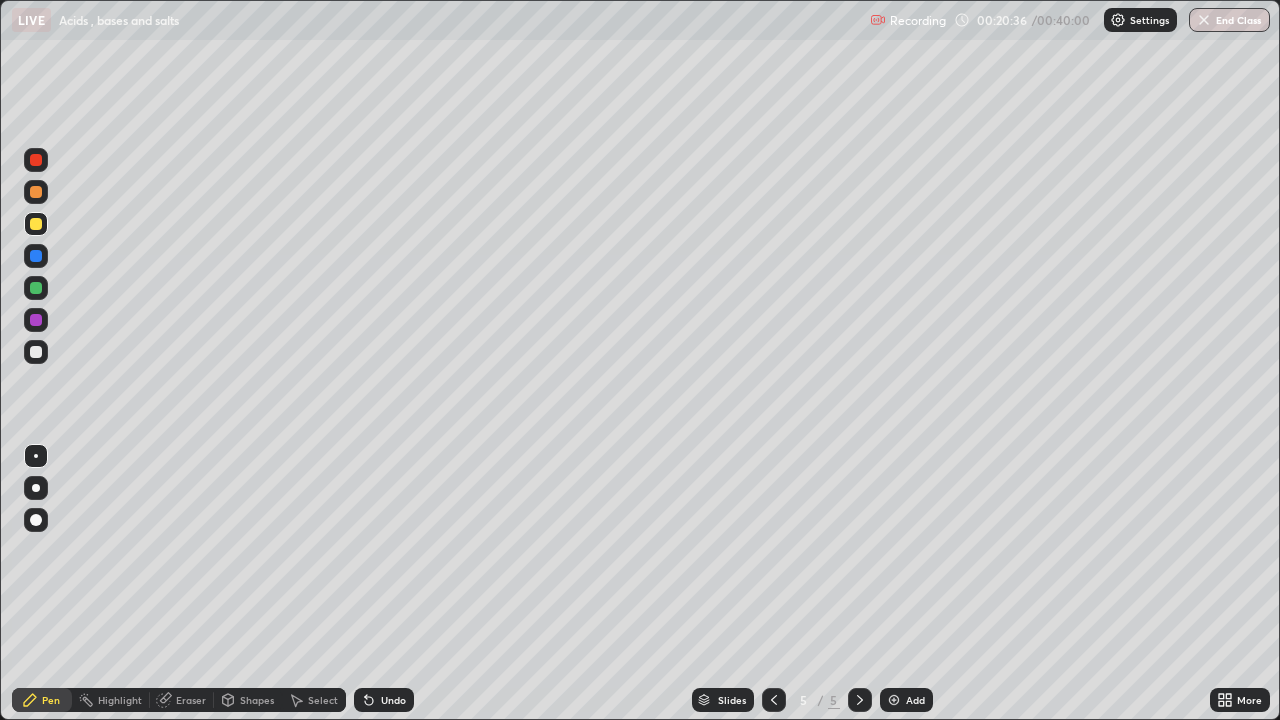 click at bounding box center (36, 320) 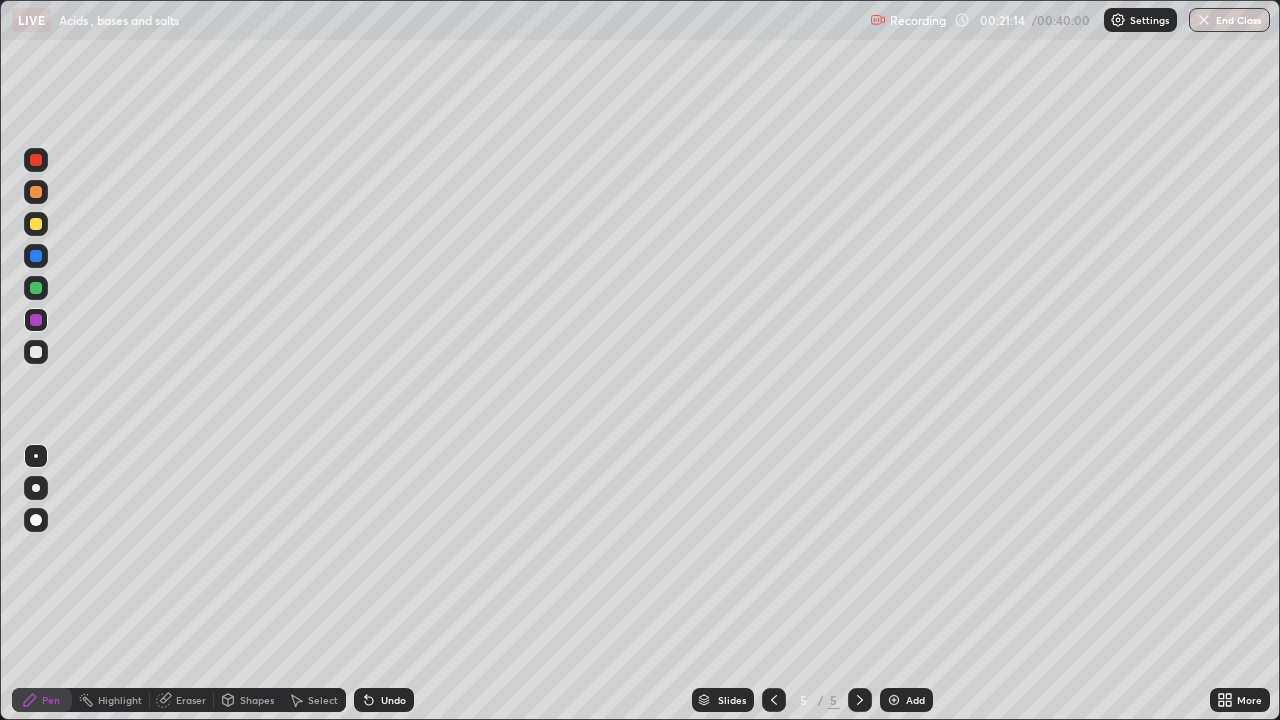 click on "Undo" at bounding box center [380, 700] 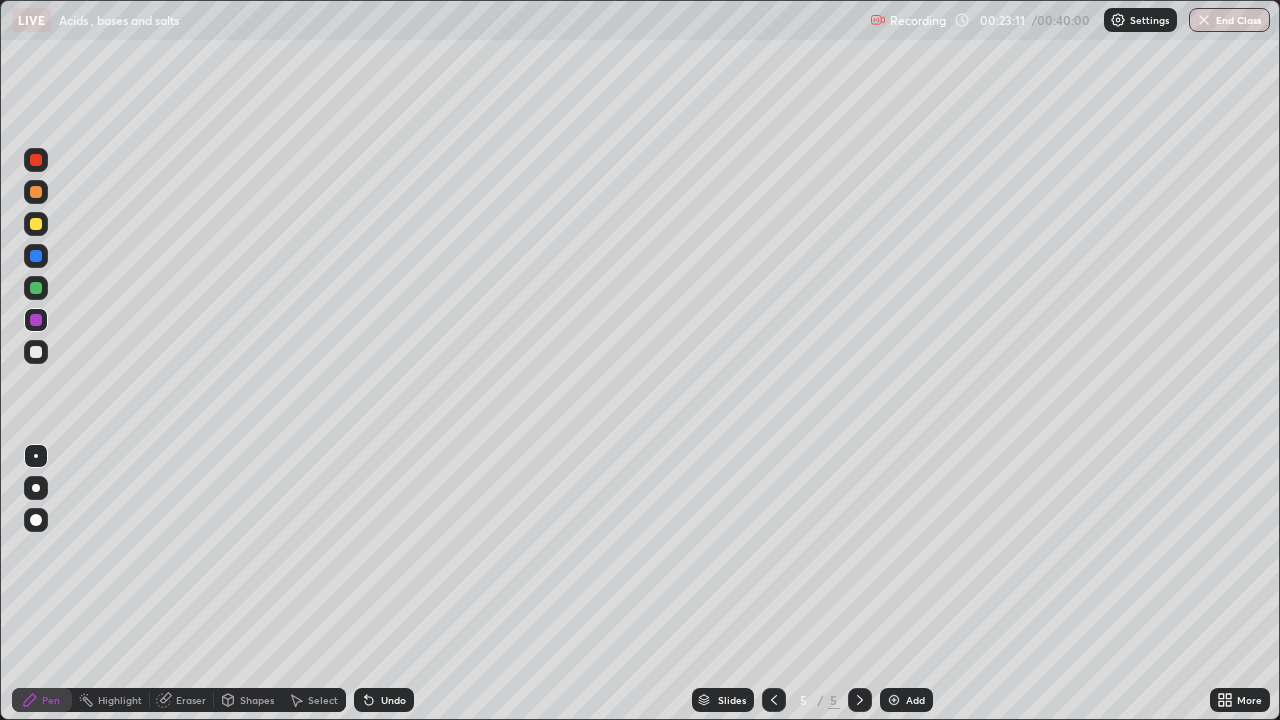 click at bounding box center (894, 700) 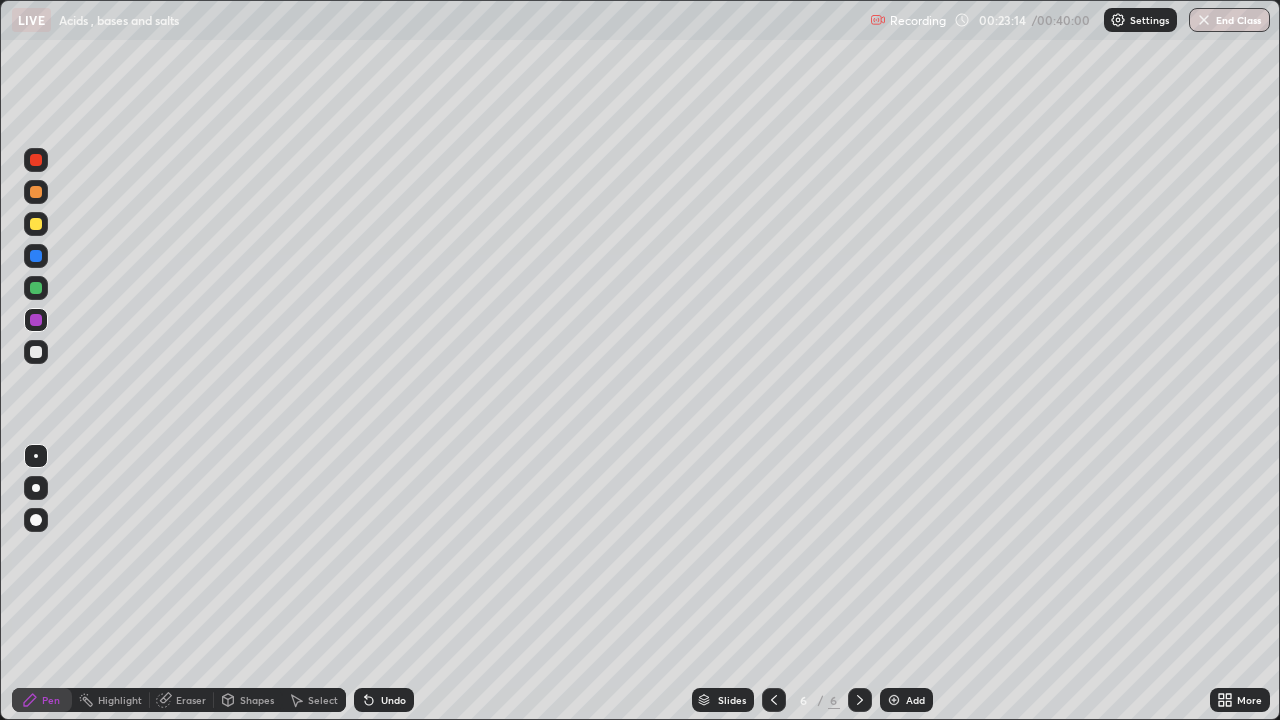 click at bounding box center (36, 224) 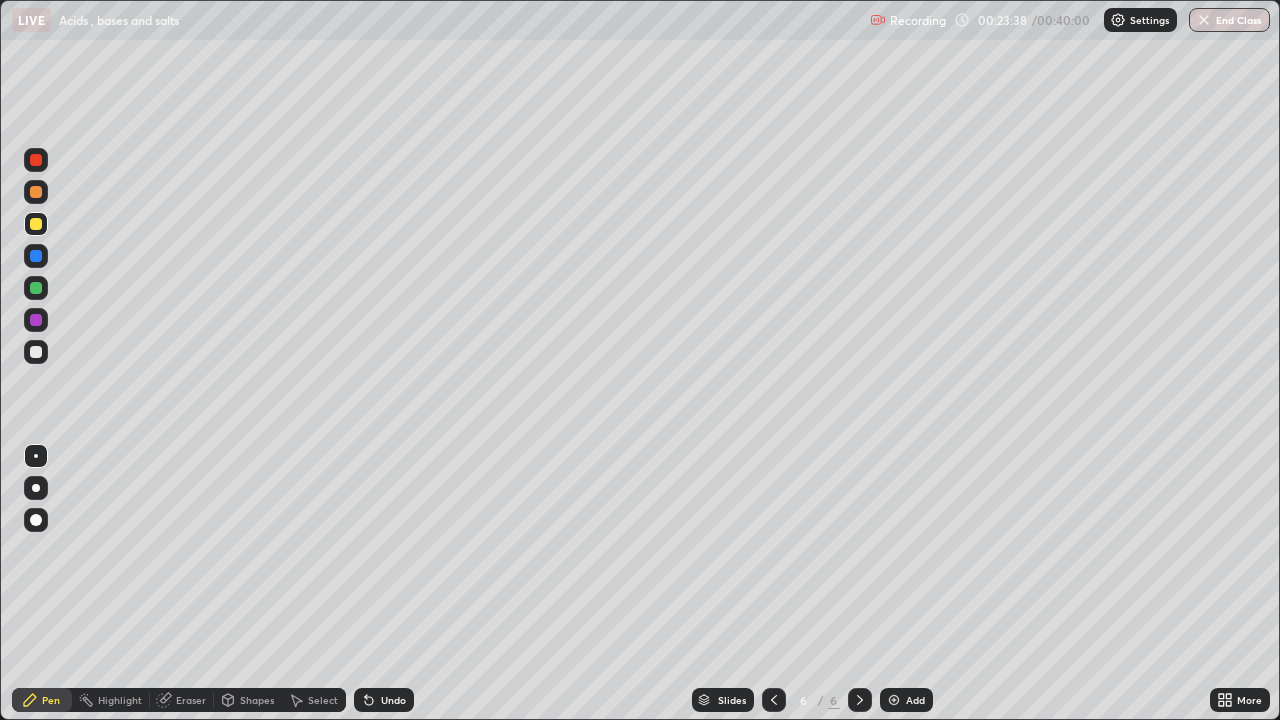 click at bounding box center [36, 256] 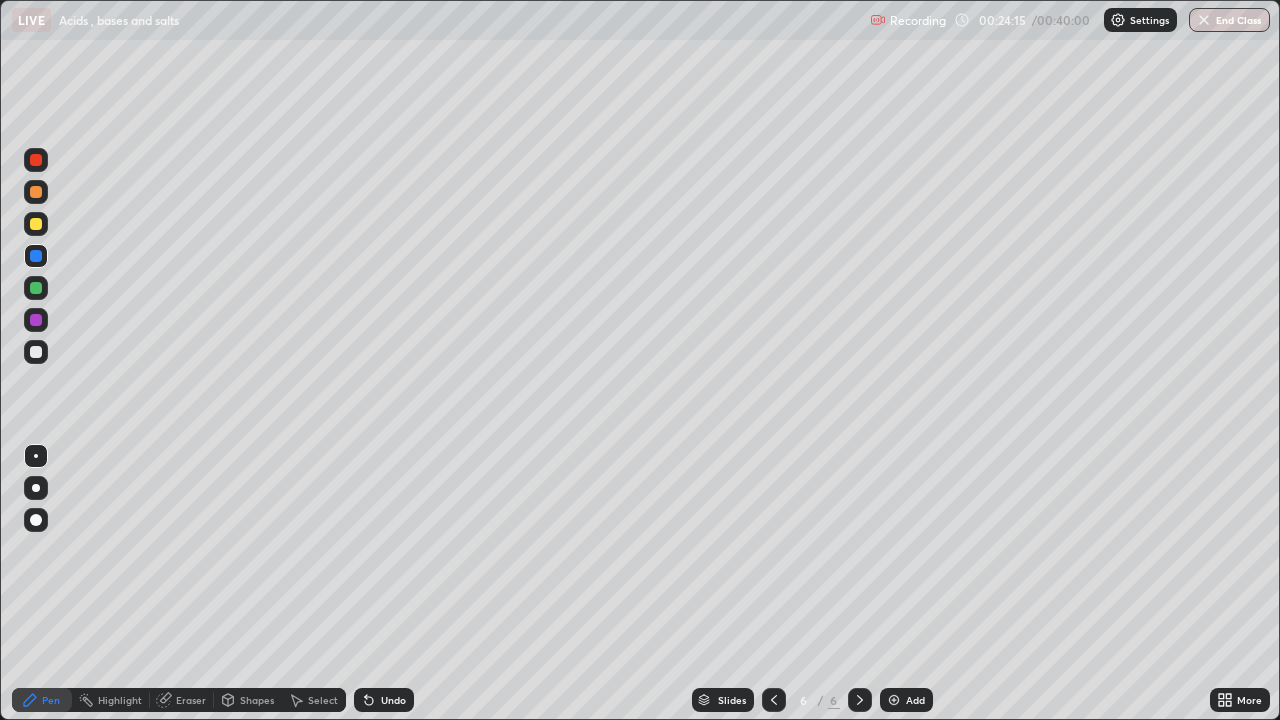 click at bounding box center (36, 288) 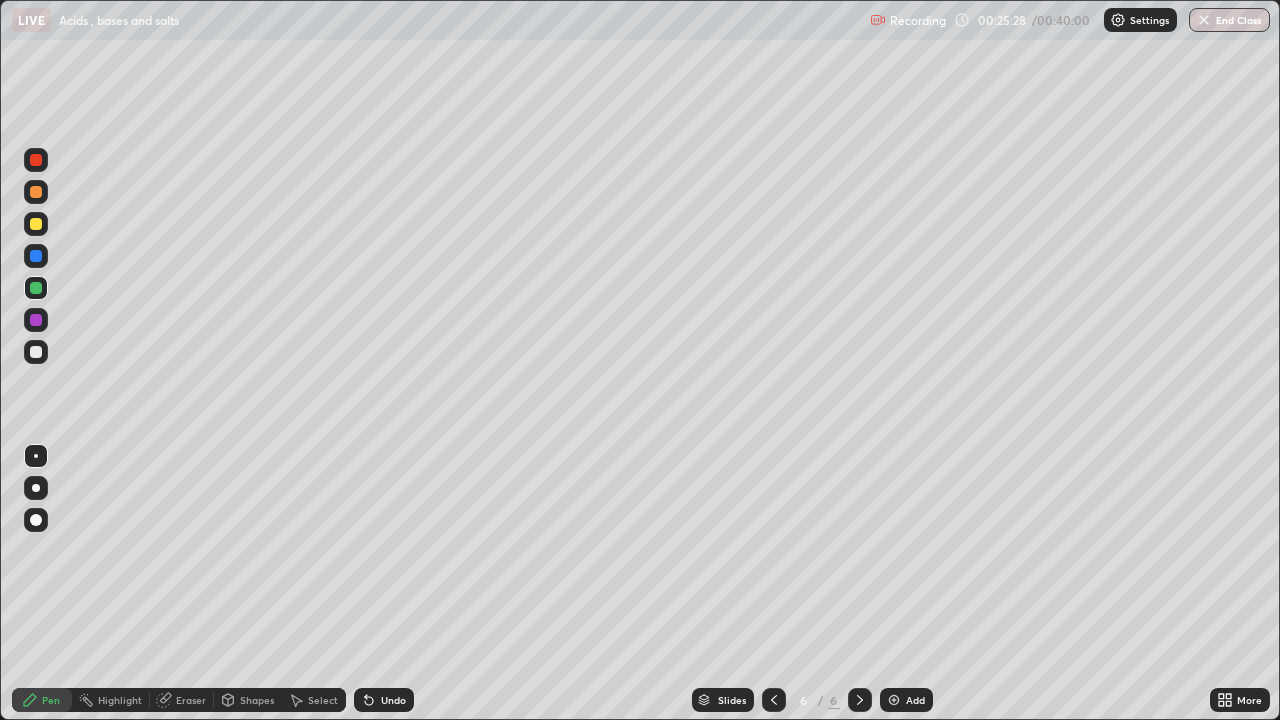 click at bounding box center [36, 352] 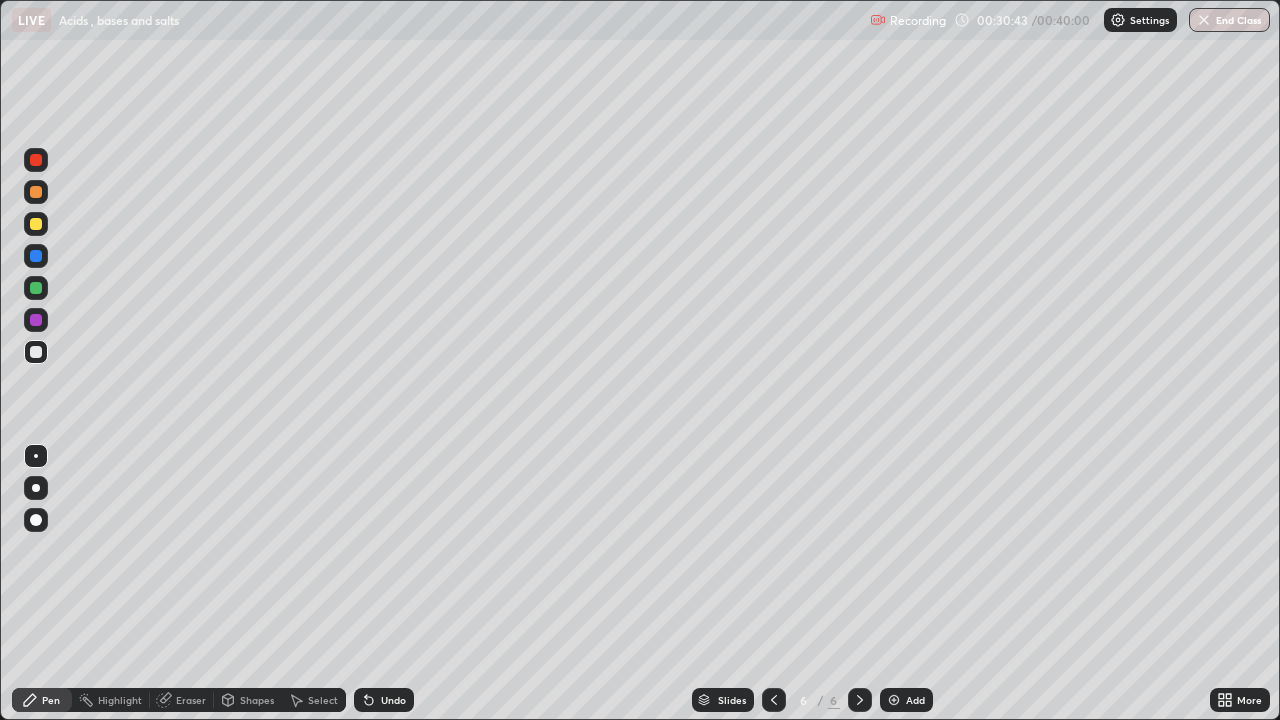 click at bounding box center (894, 700) 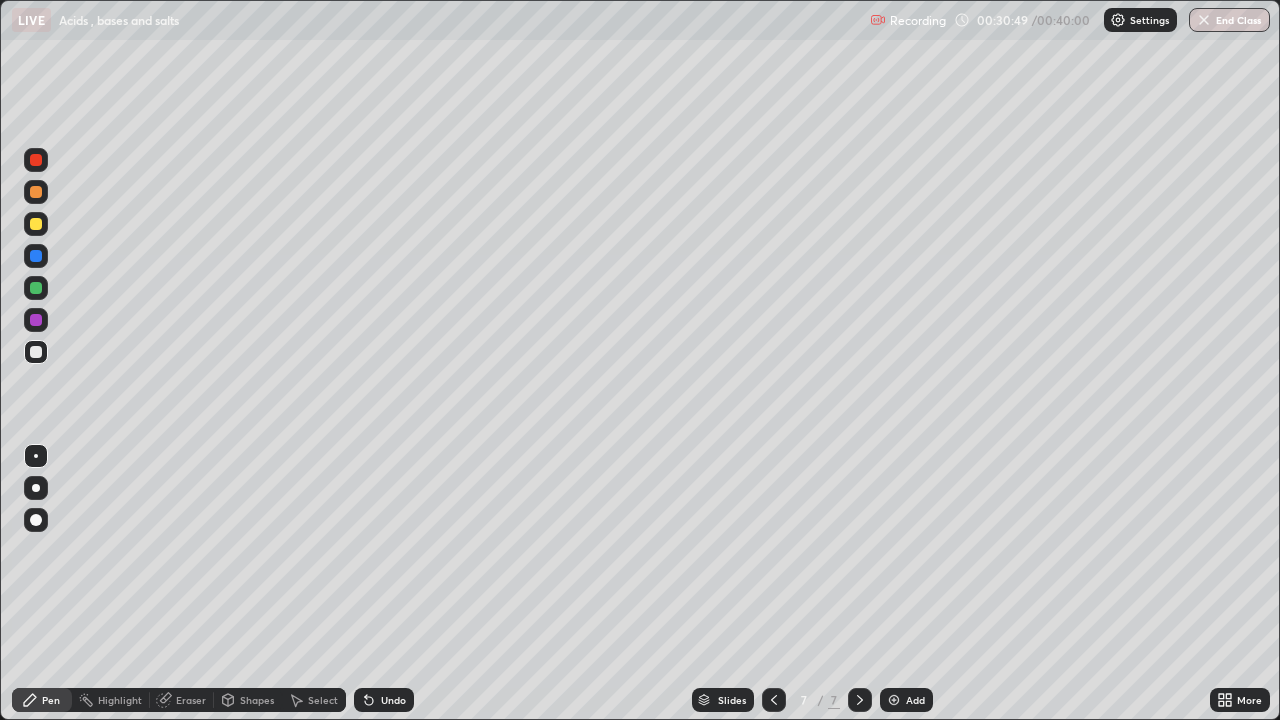 click at bounding box center [36, 224] 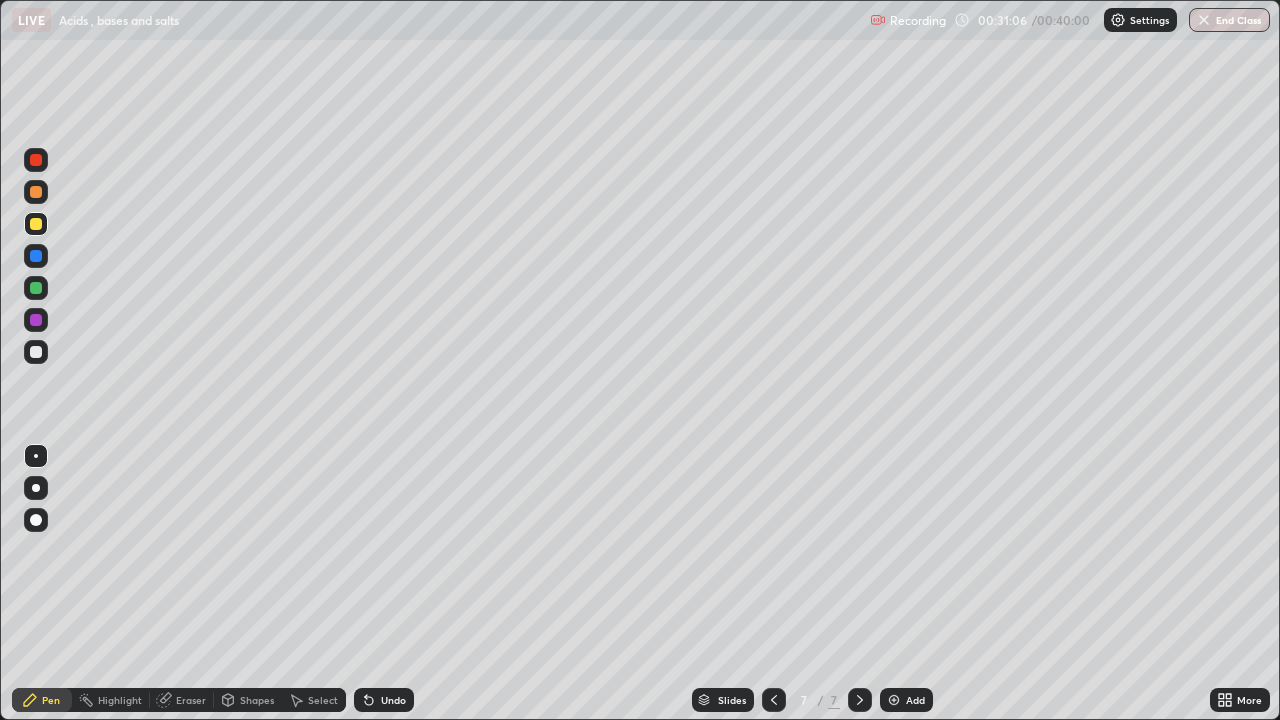 click at bounding box center (36, 288) 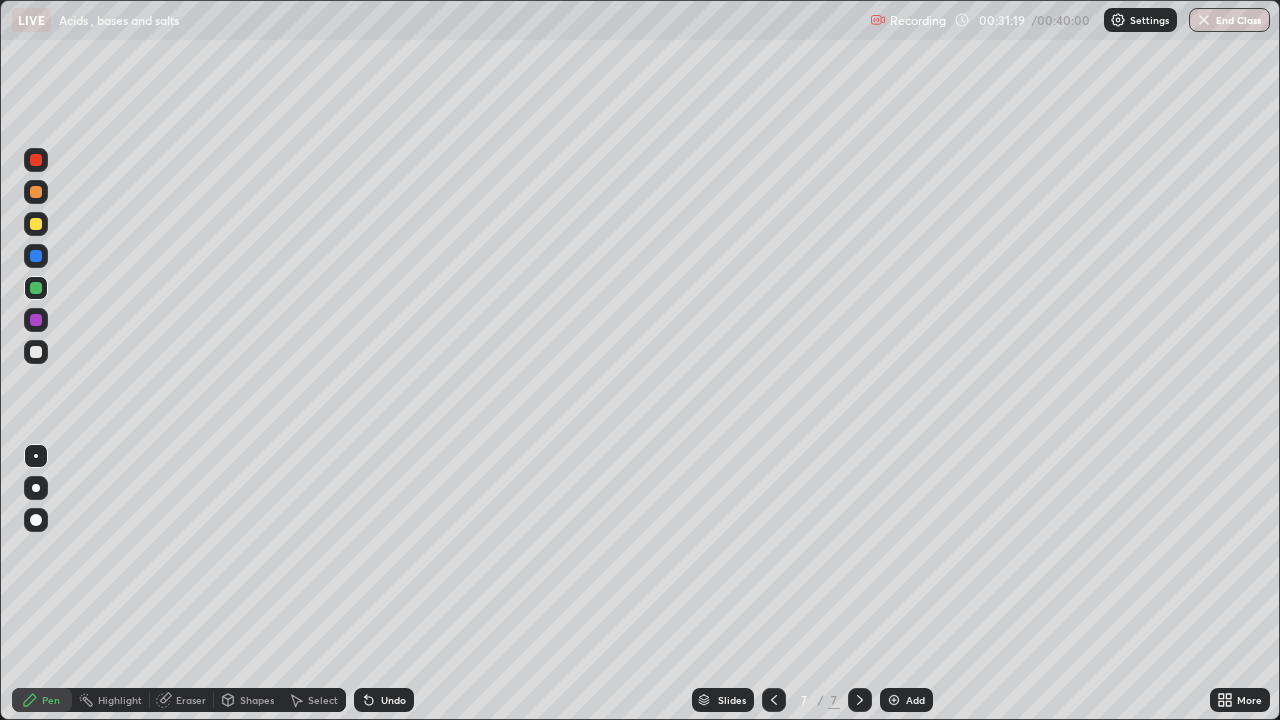 click at bounding box center (36, 320) 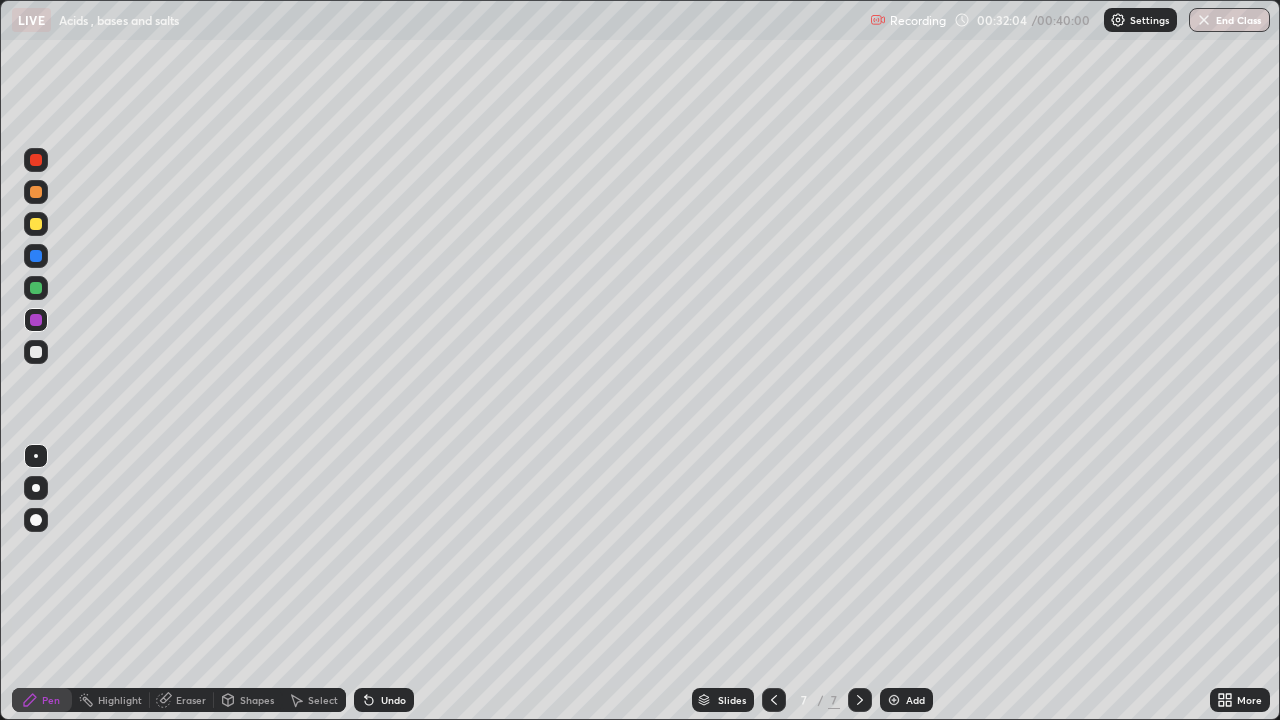 click at bounding box center (36, 352) 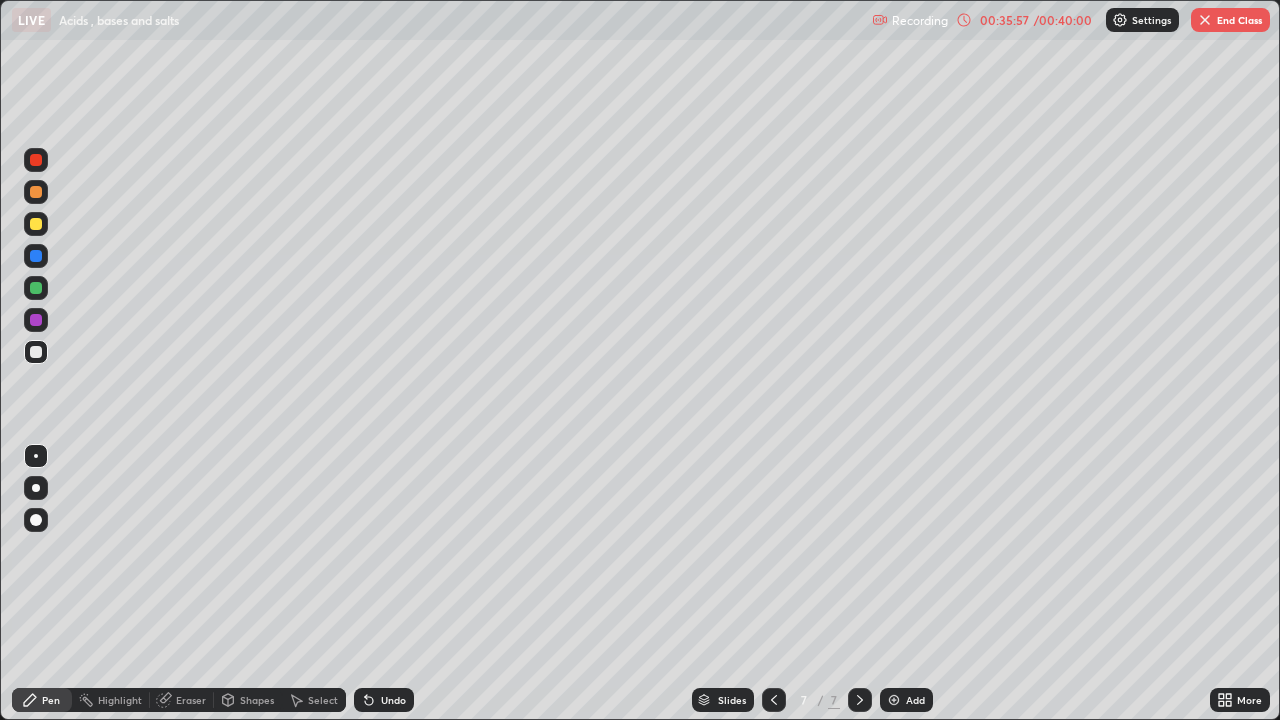 click on "Add" at bounding box center (906, 700) 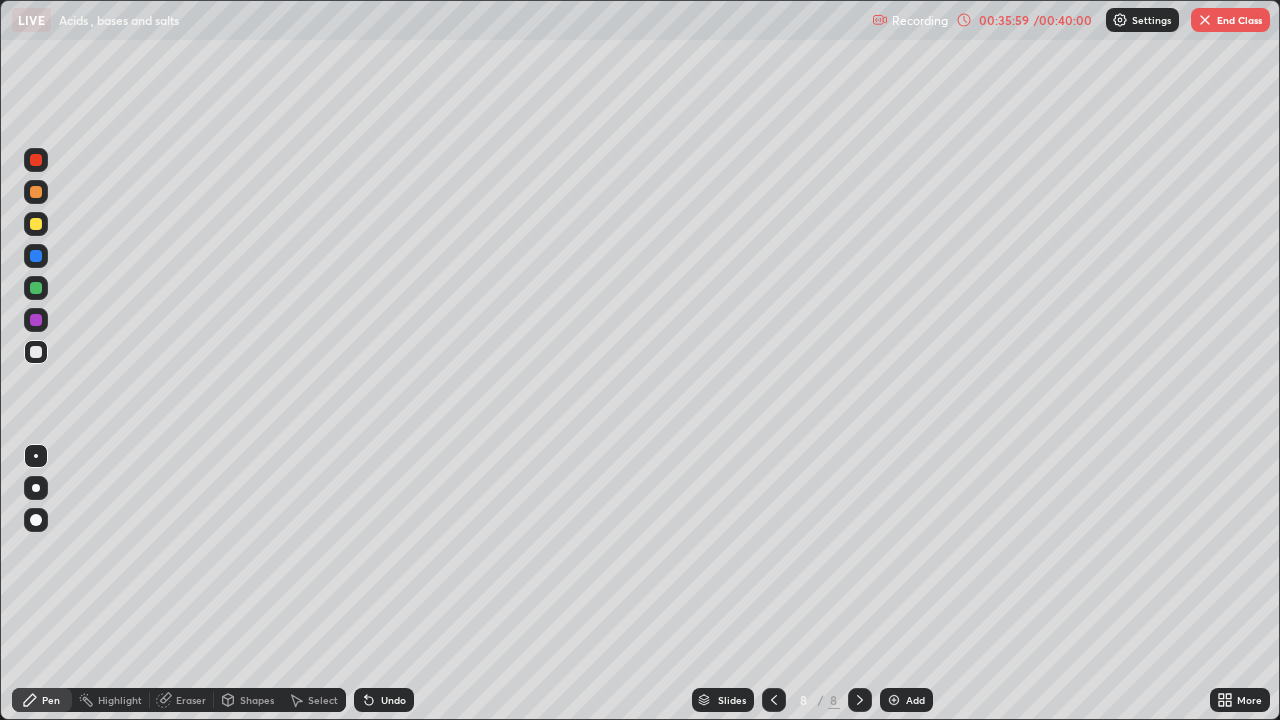 click at bounding box center (36, 224) 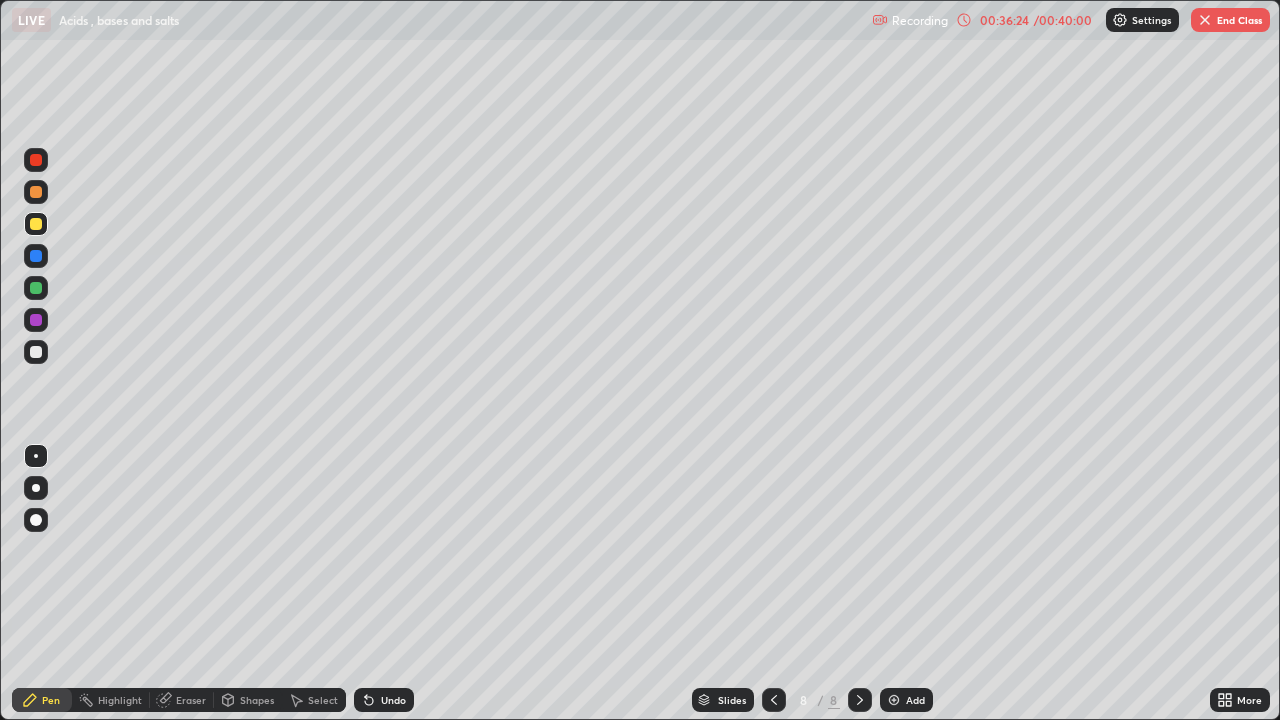 click on "End Class" at bounding box center (1230, 20) 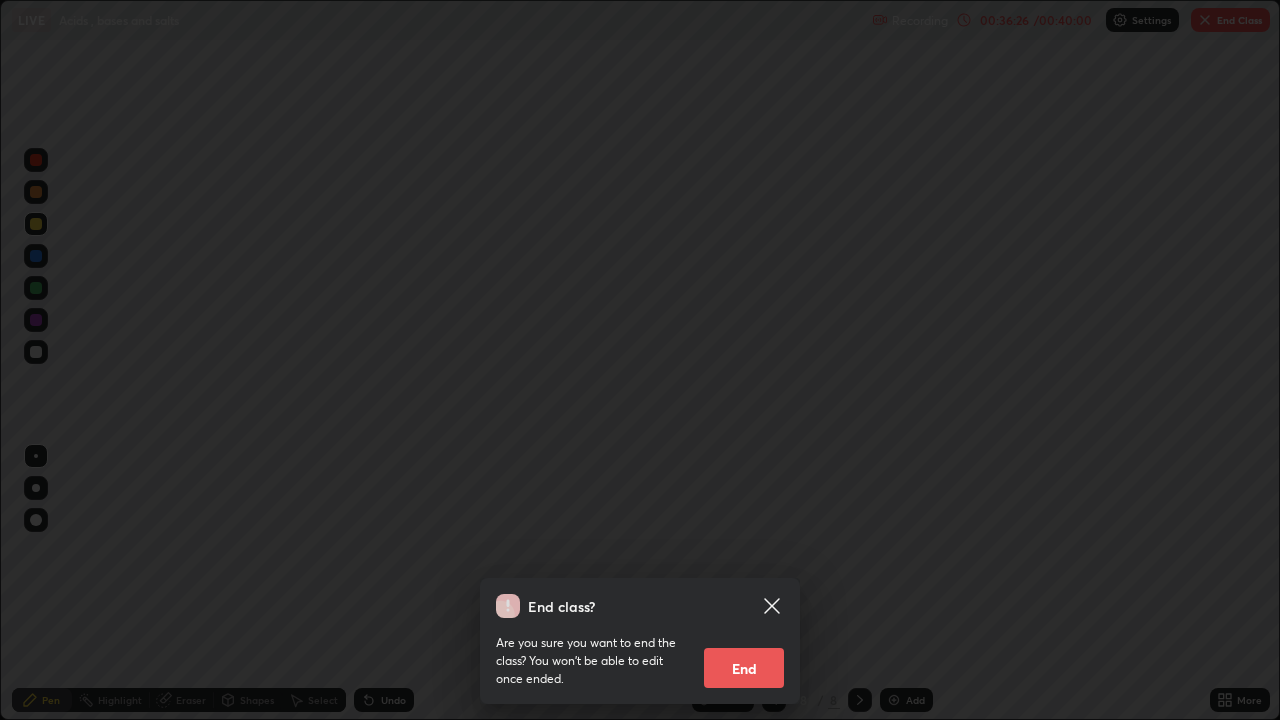 click on "End" at bounding box center (744, 668) 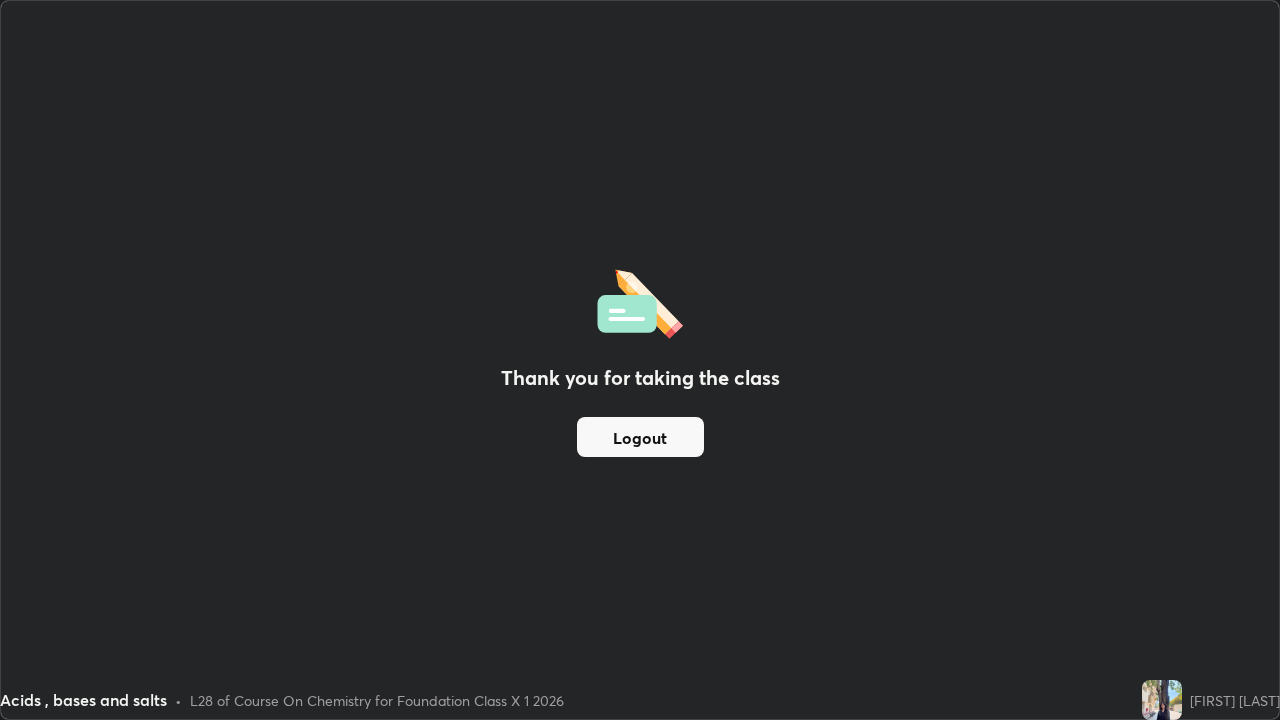 click on "Thank you for taking the class Logout" at bounding box center (640, 360) 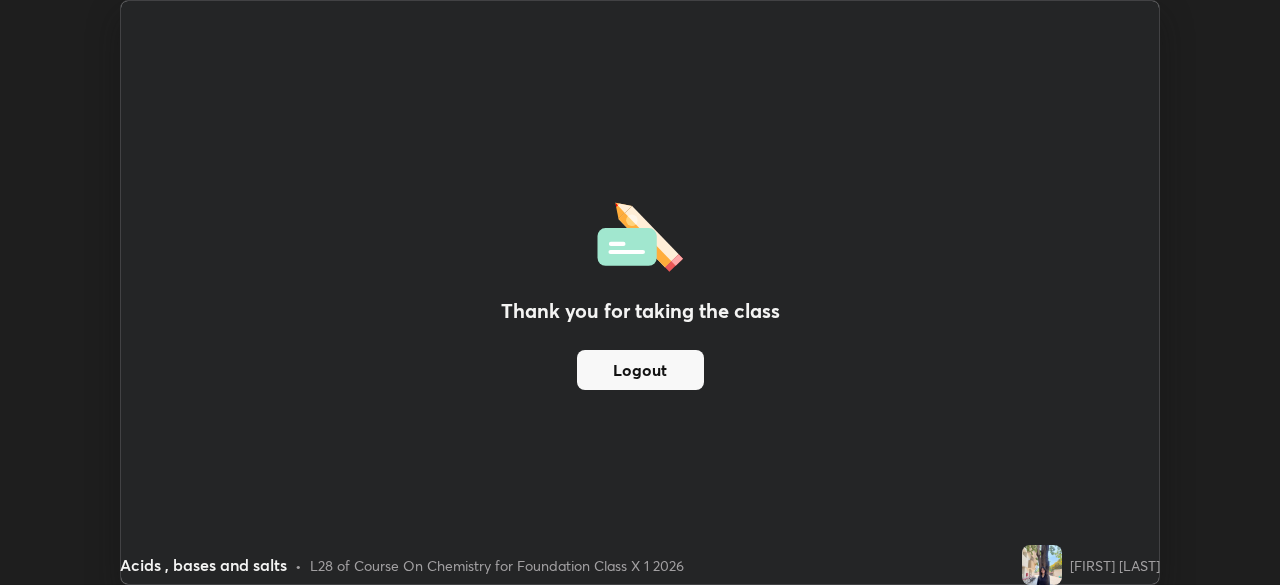 scroll, scrollTop: 585, scrollLeft: 1280, axis: both 